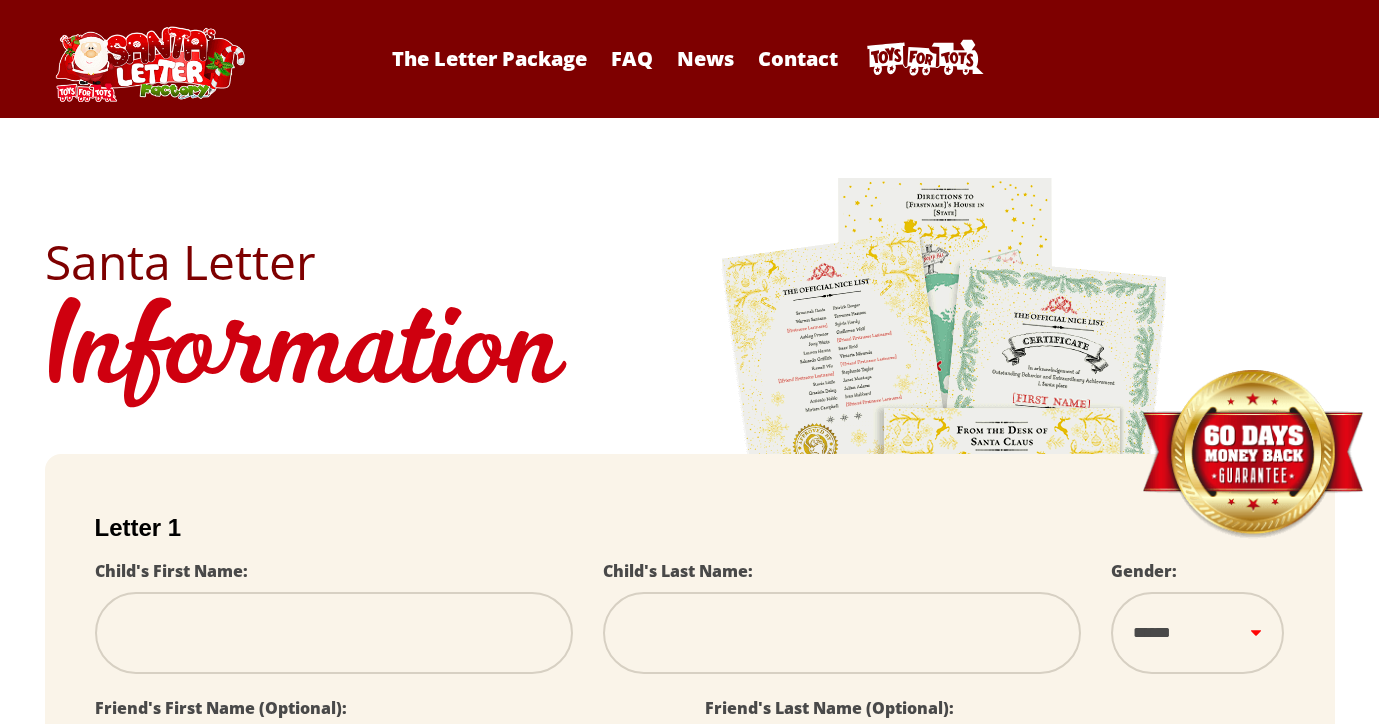 scroll, scrollTop: 0, scrollLeft: 0, axis: both 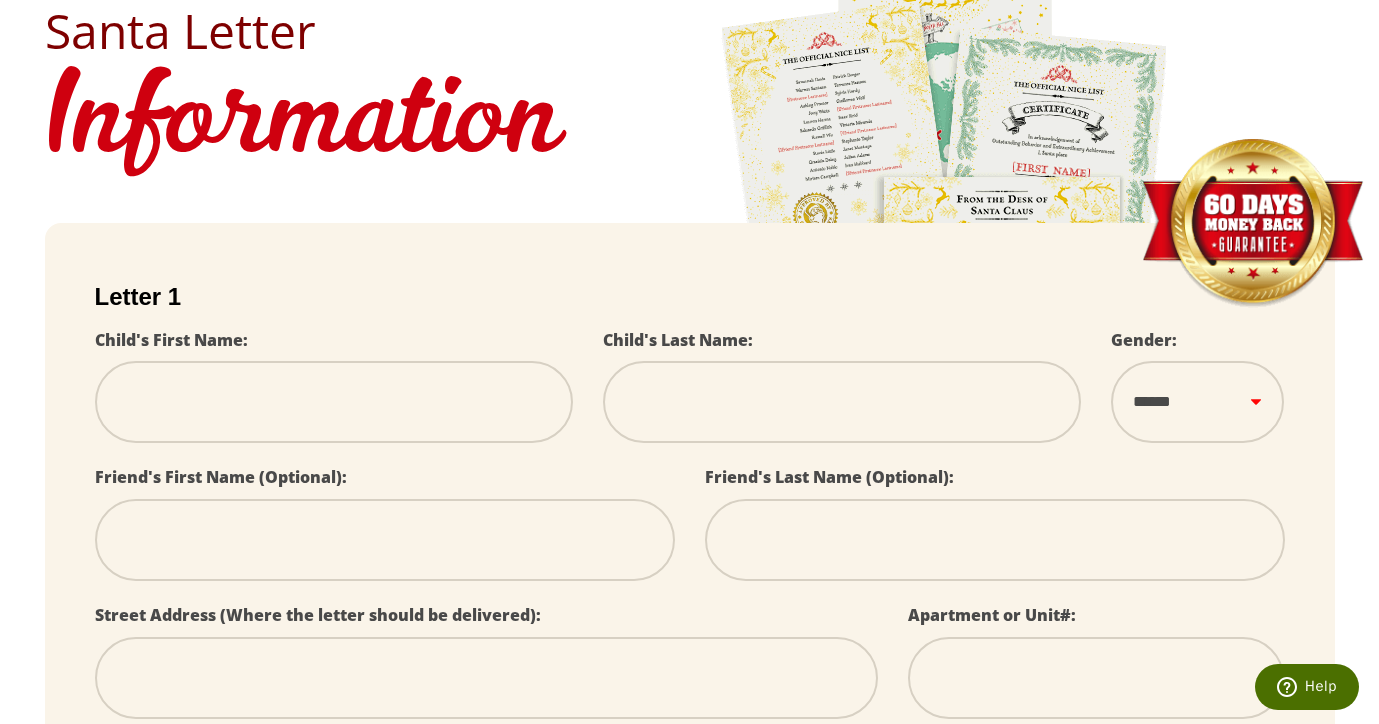 type on "*" 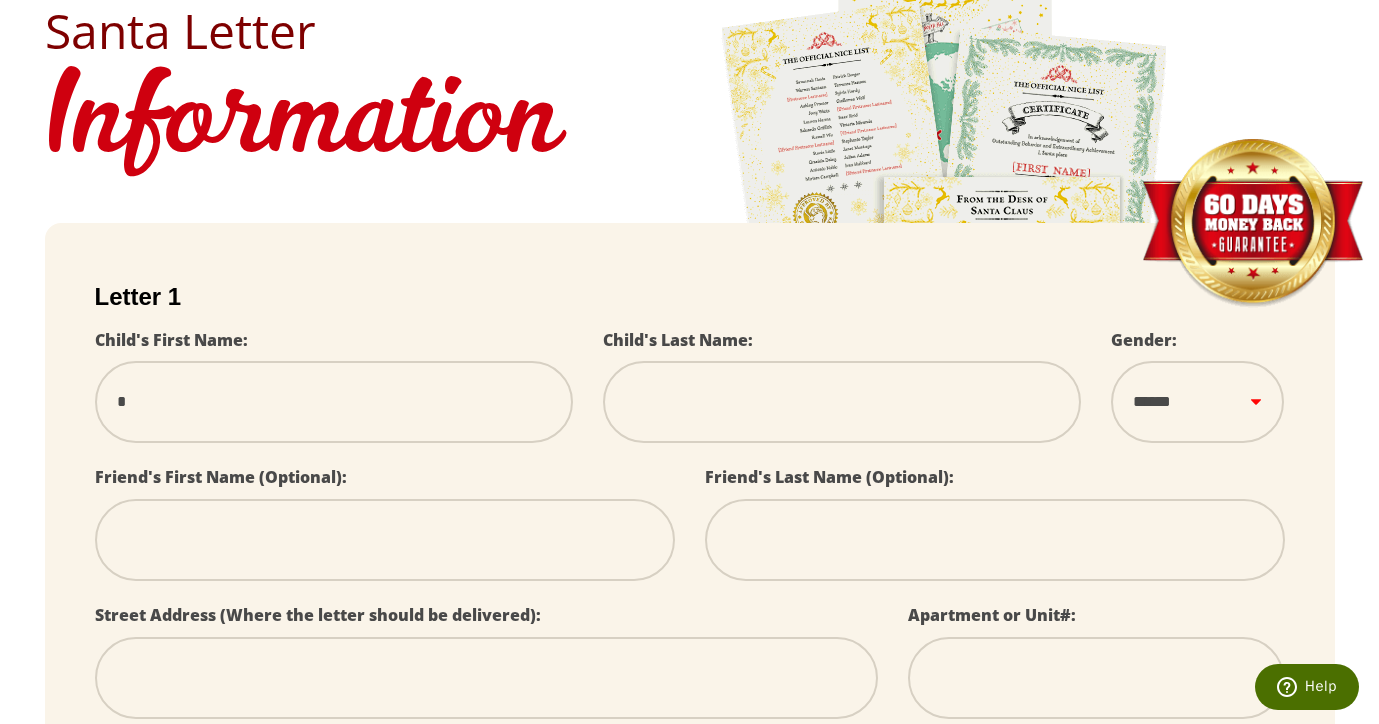 type on "**" 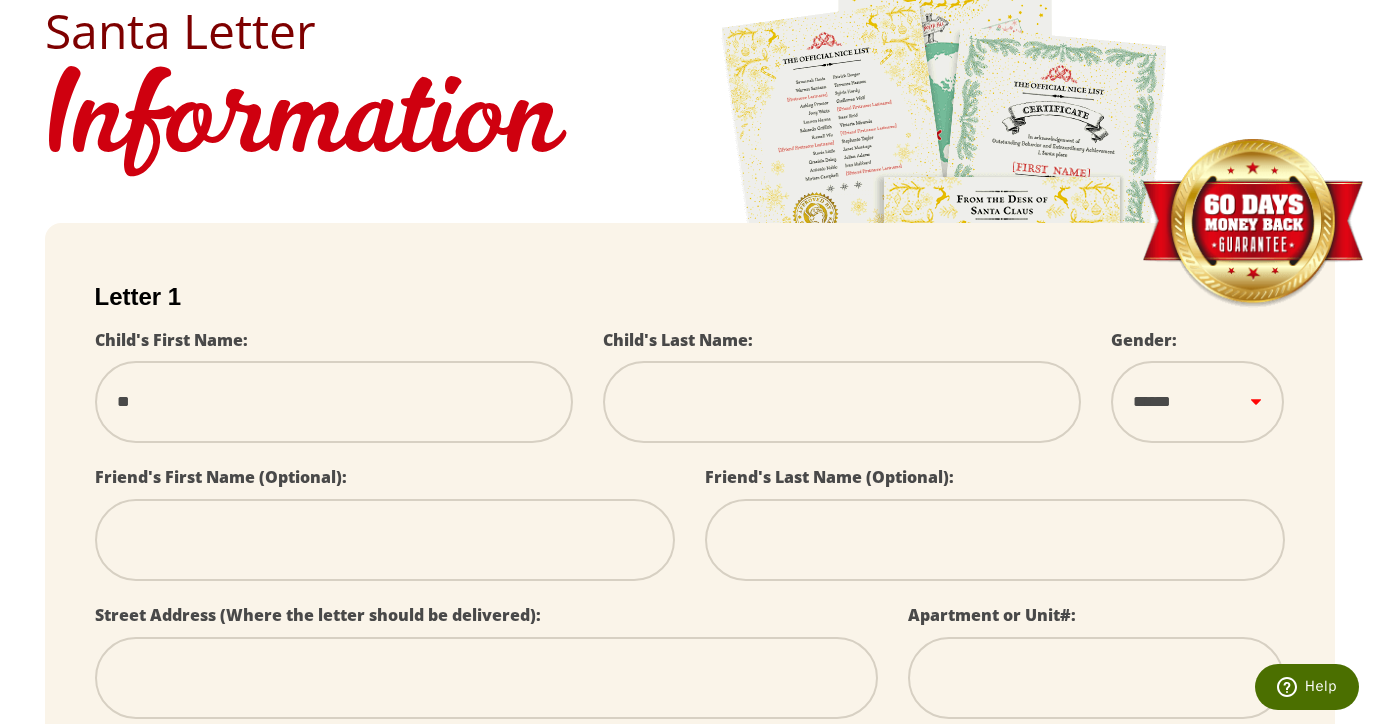 select 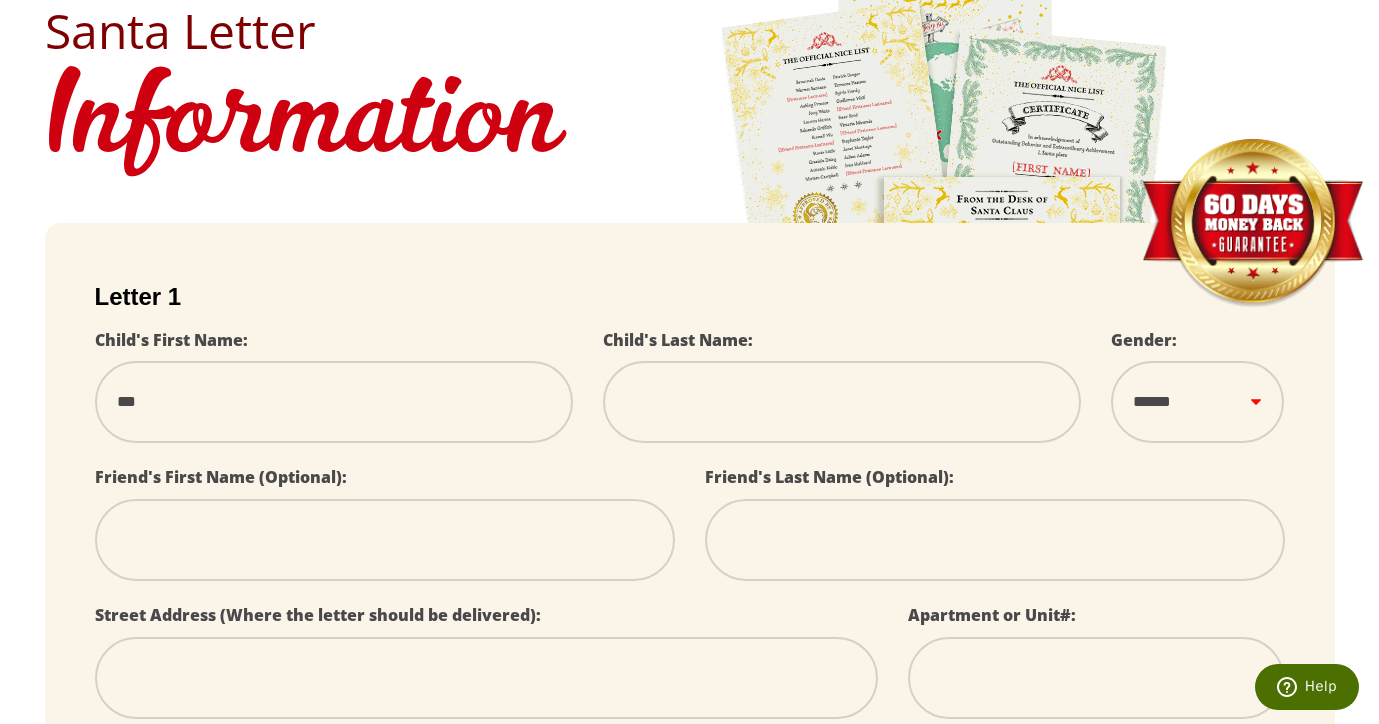 type on "****" 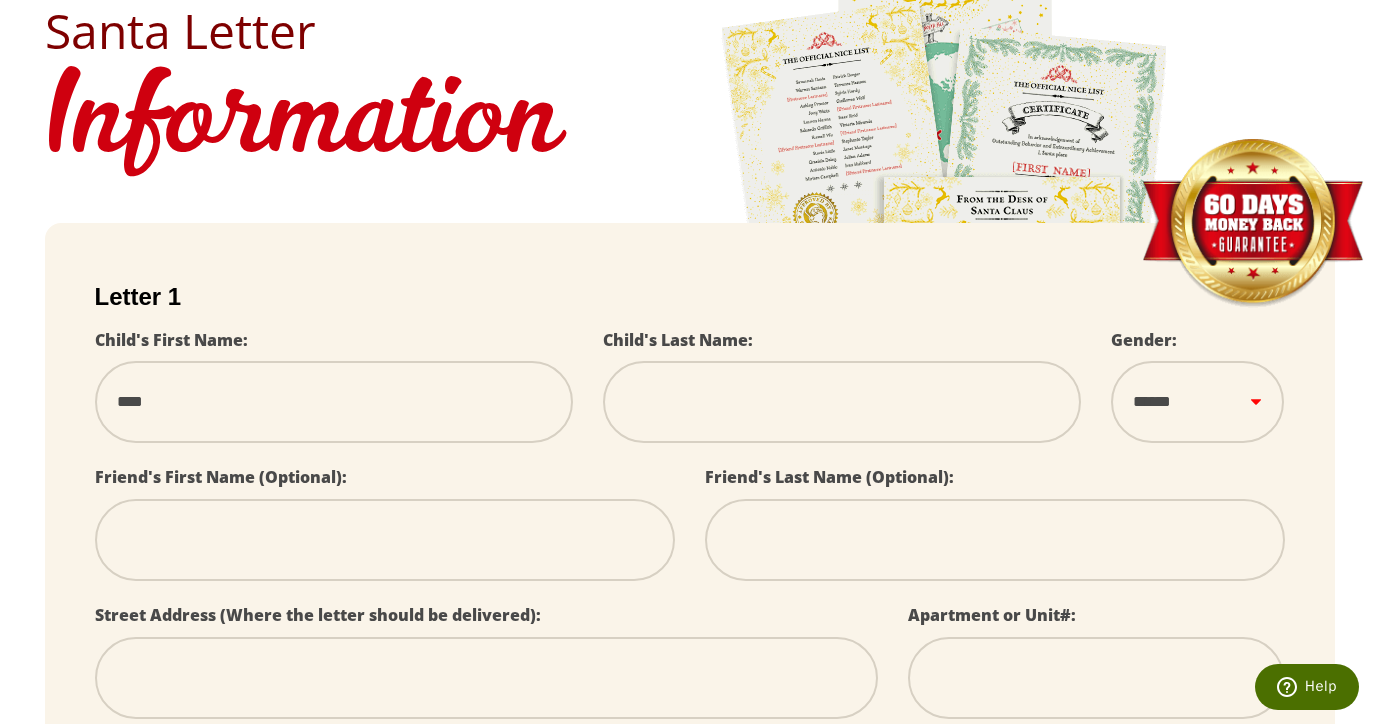 type on "*****" 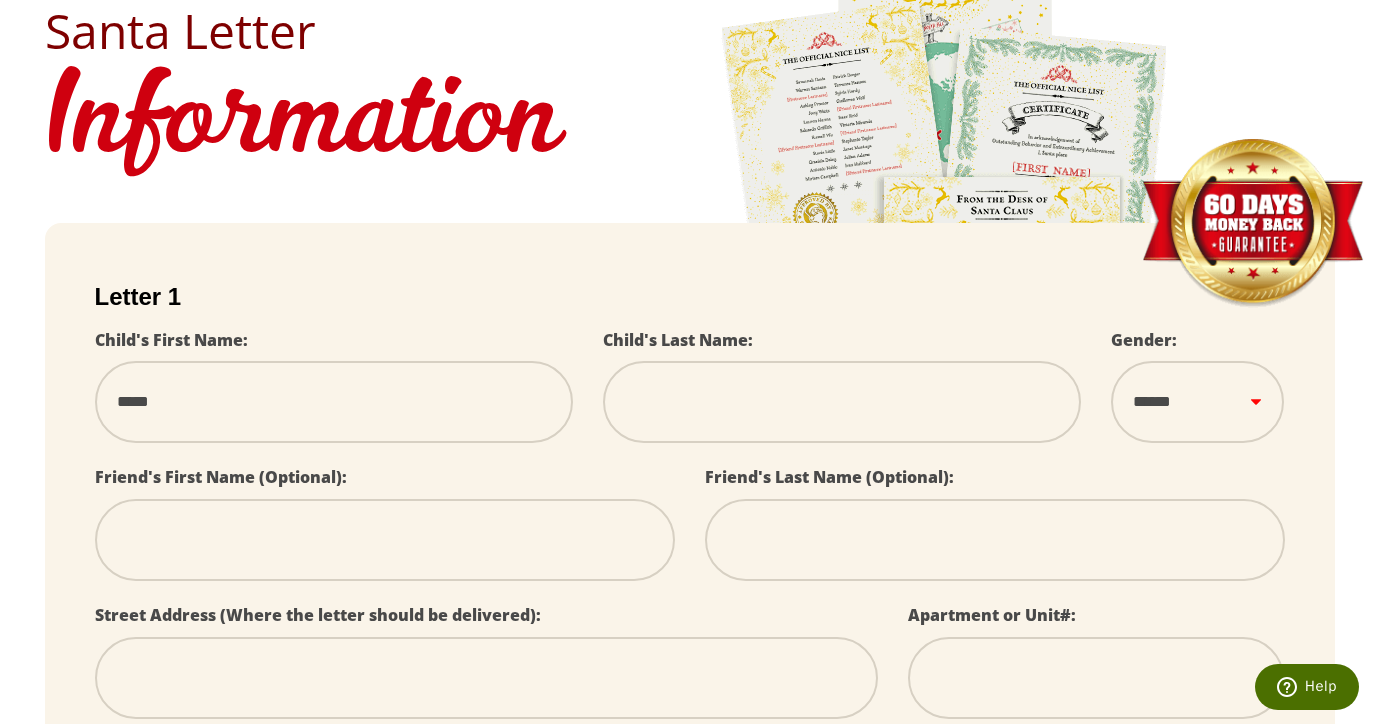 type on "*****" 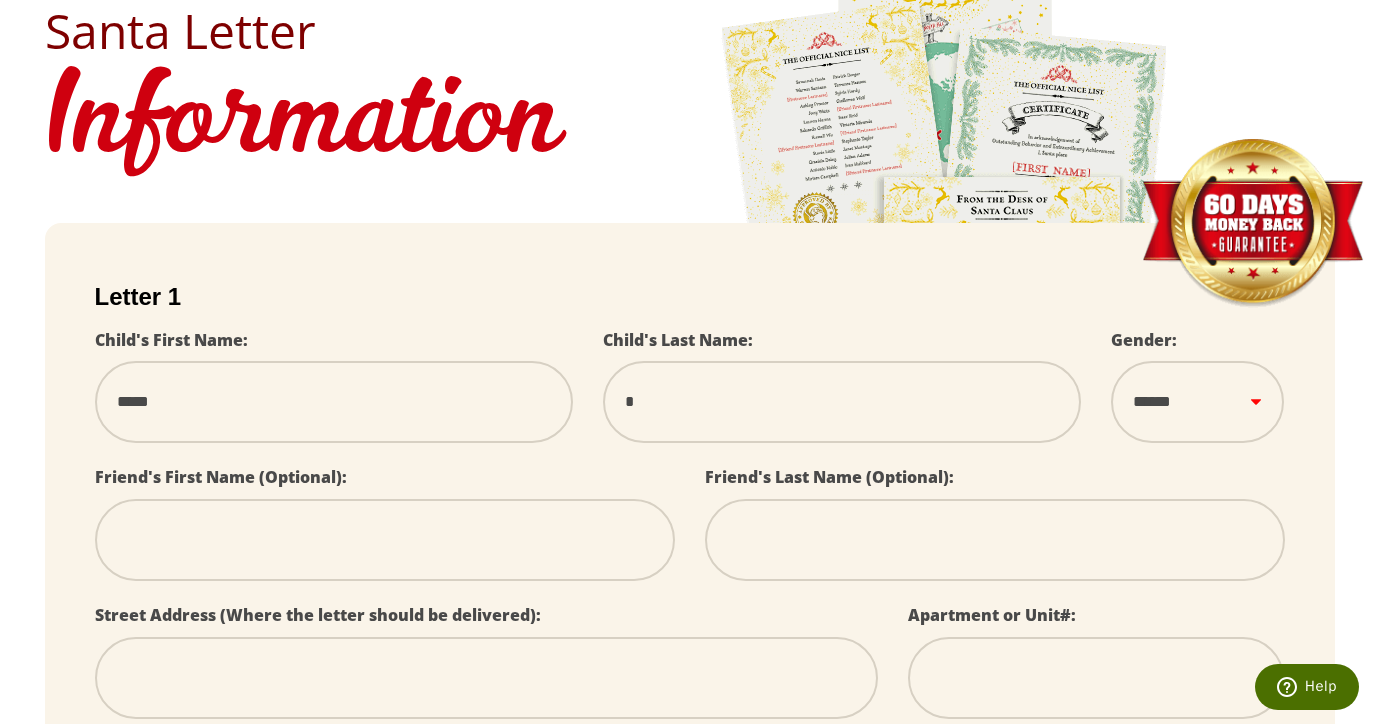 type on "**" 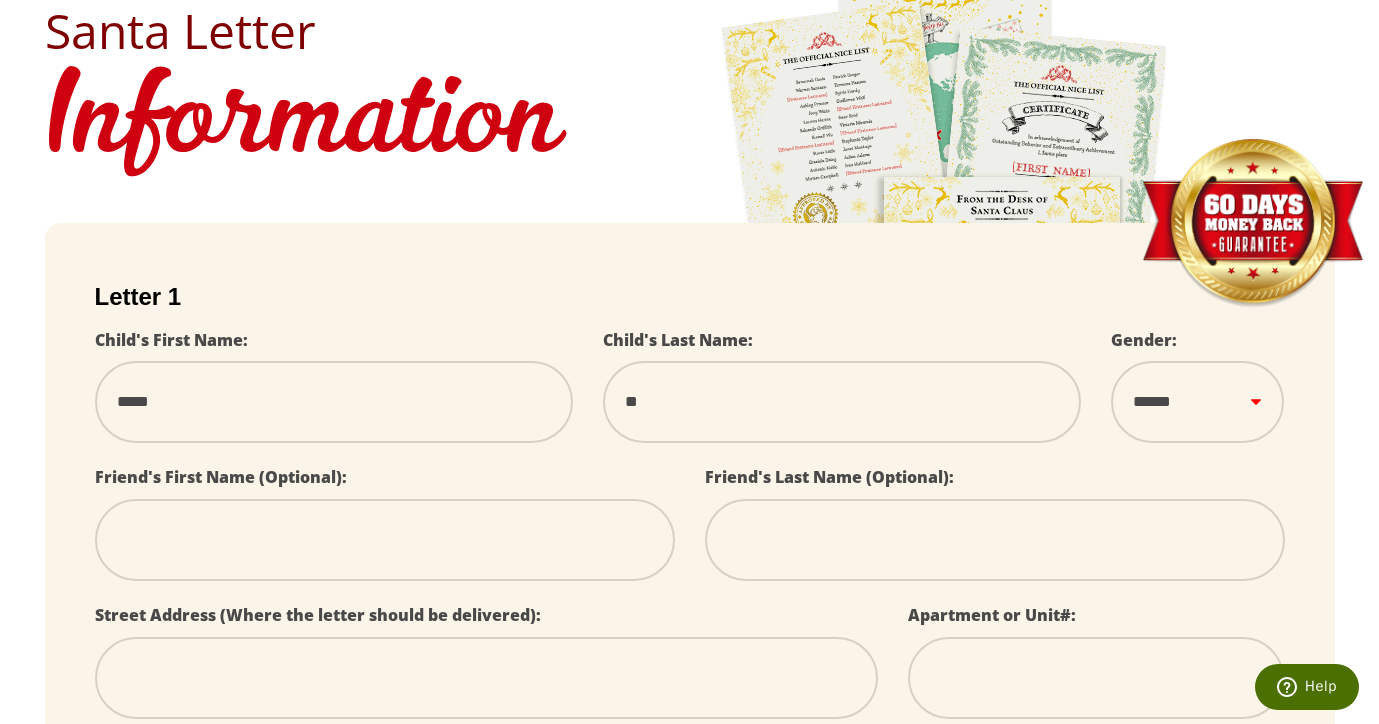 type on "***" 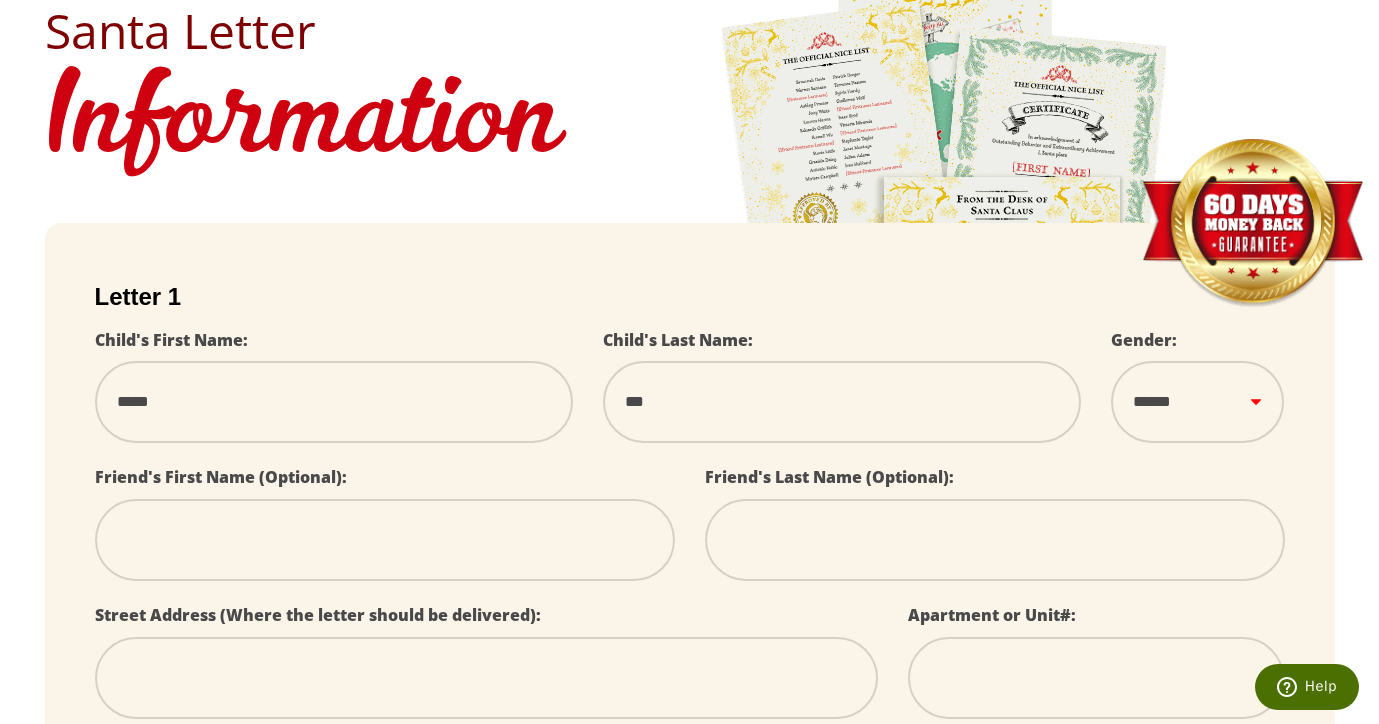 type on "****" 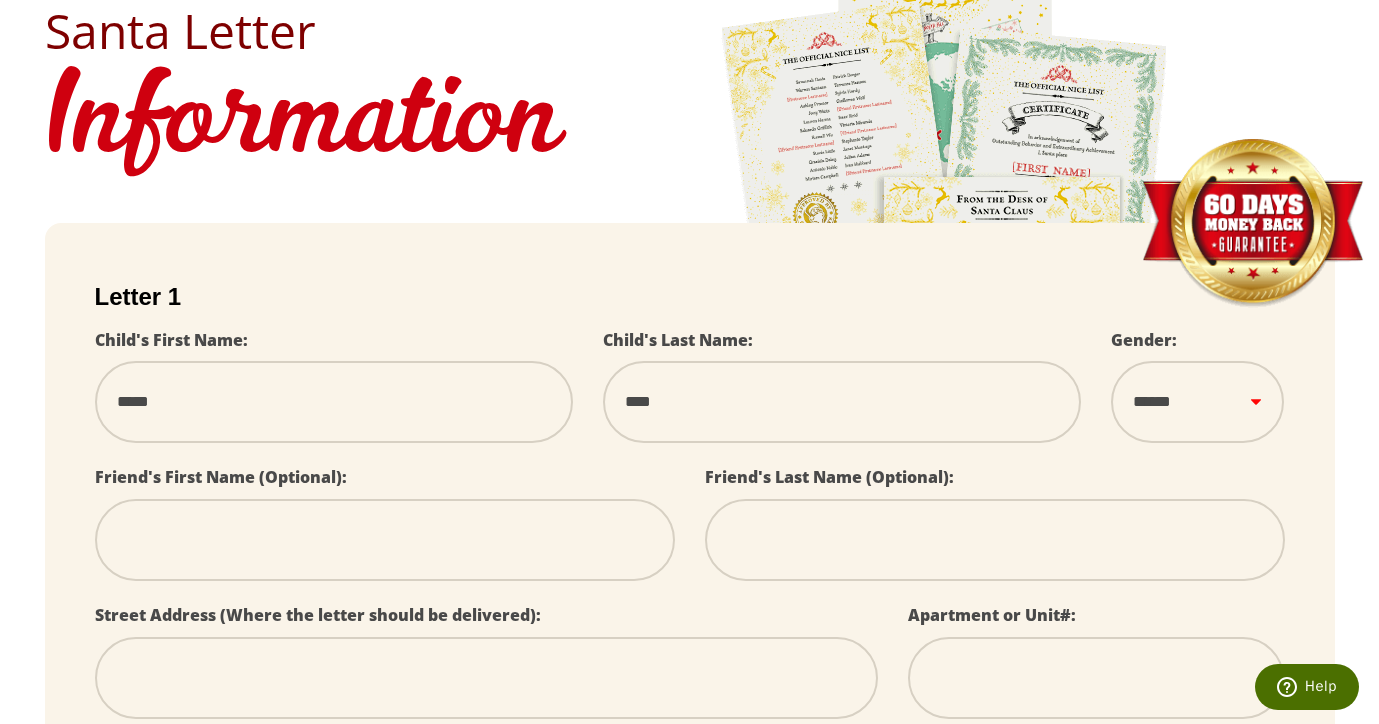 type on "*****" 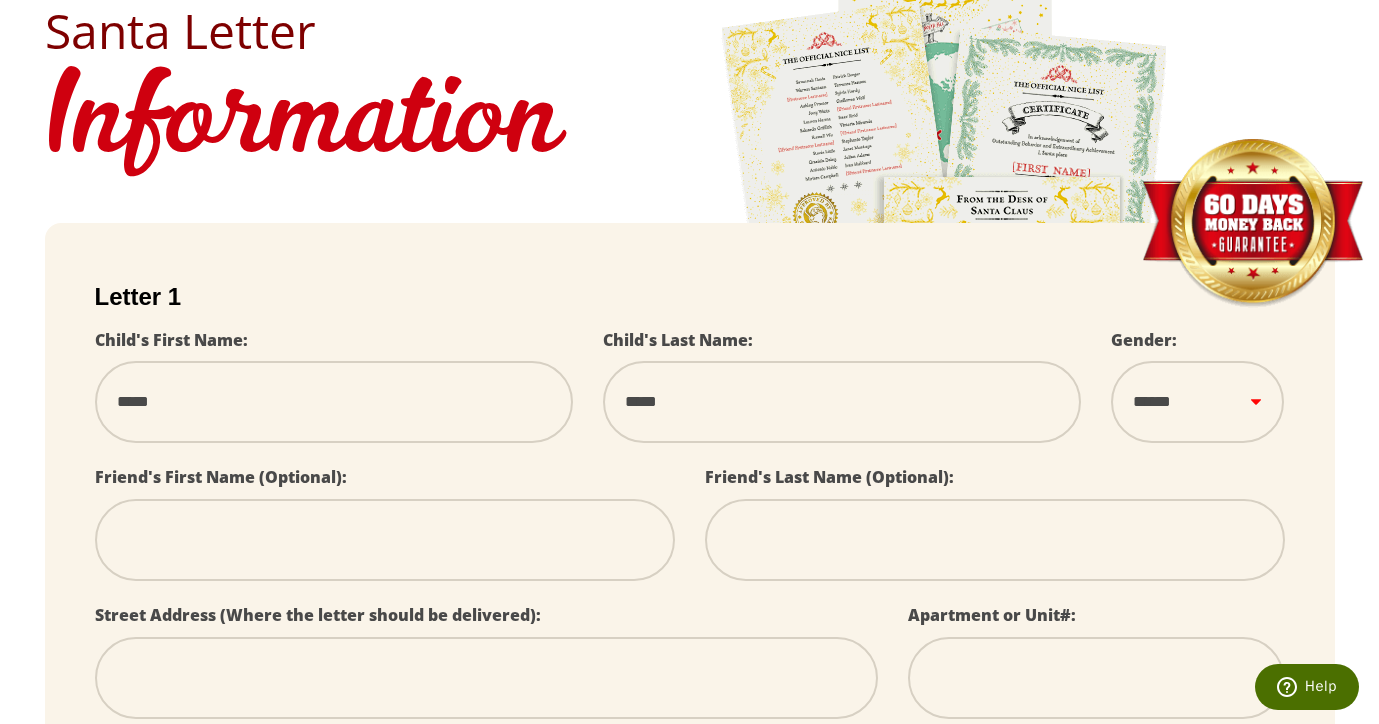 type on "******" 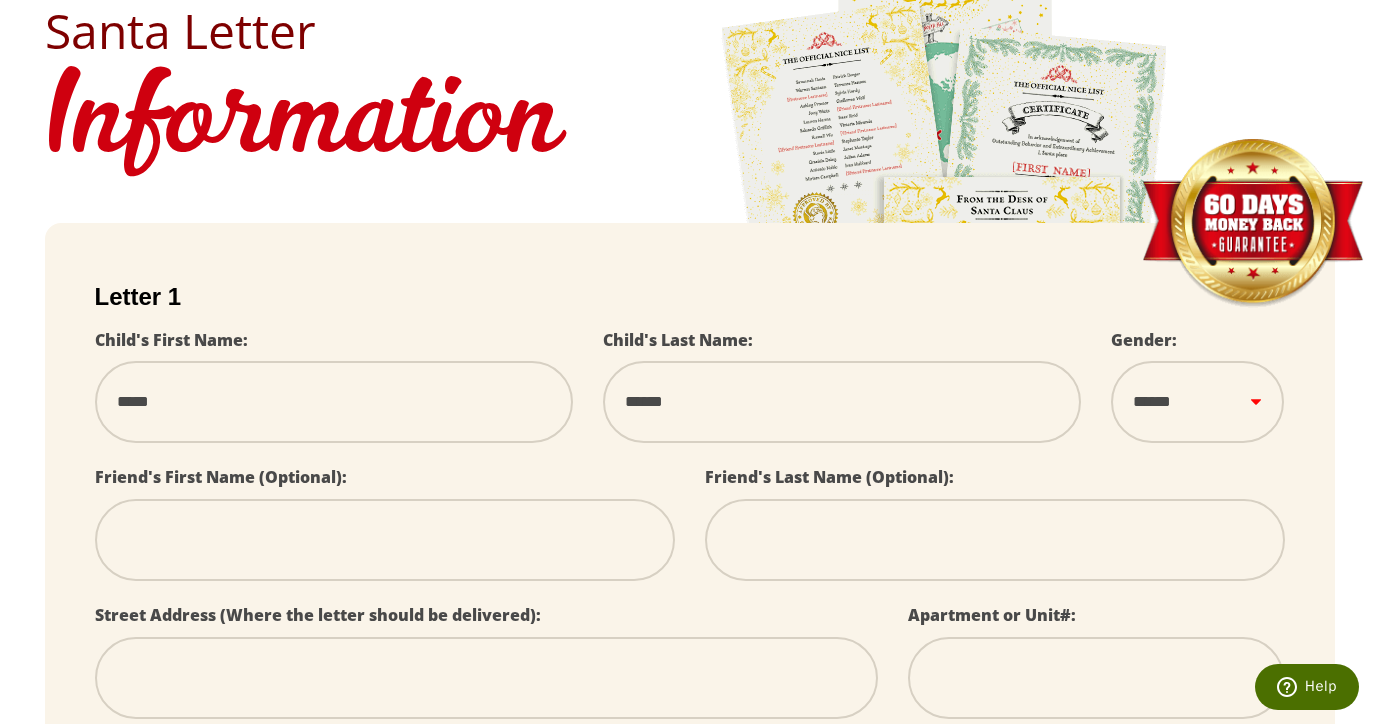type on "*******" 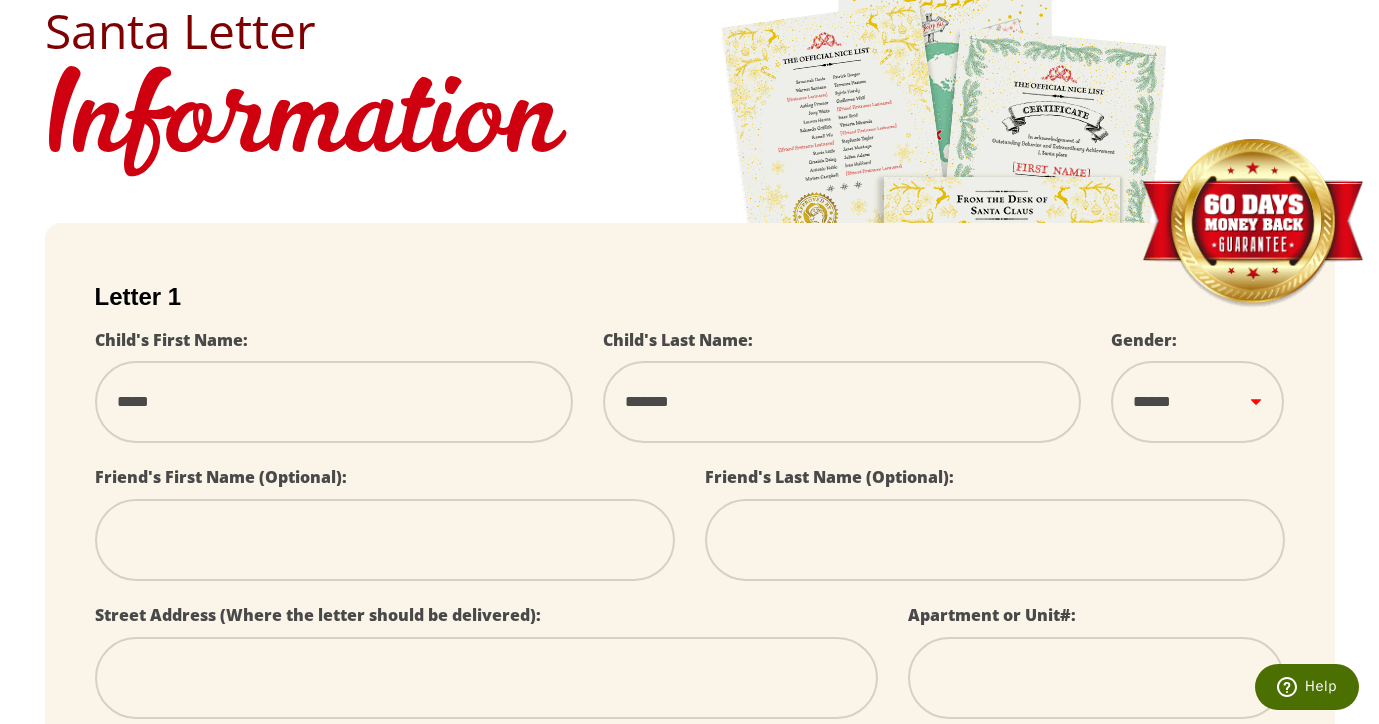 type on "********" 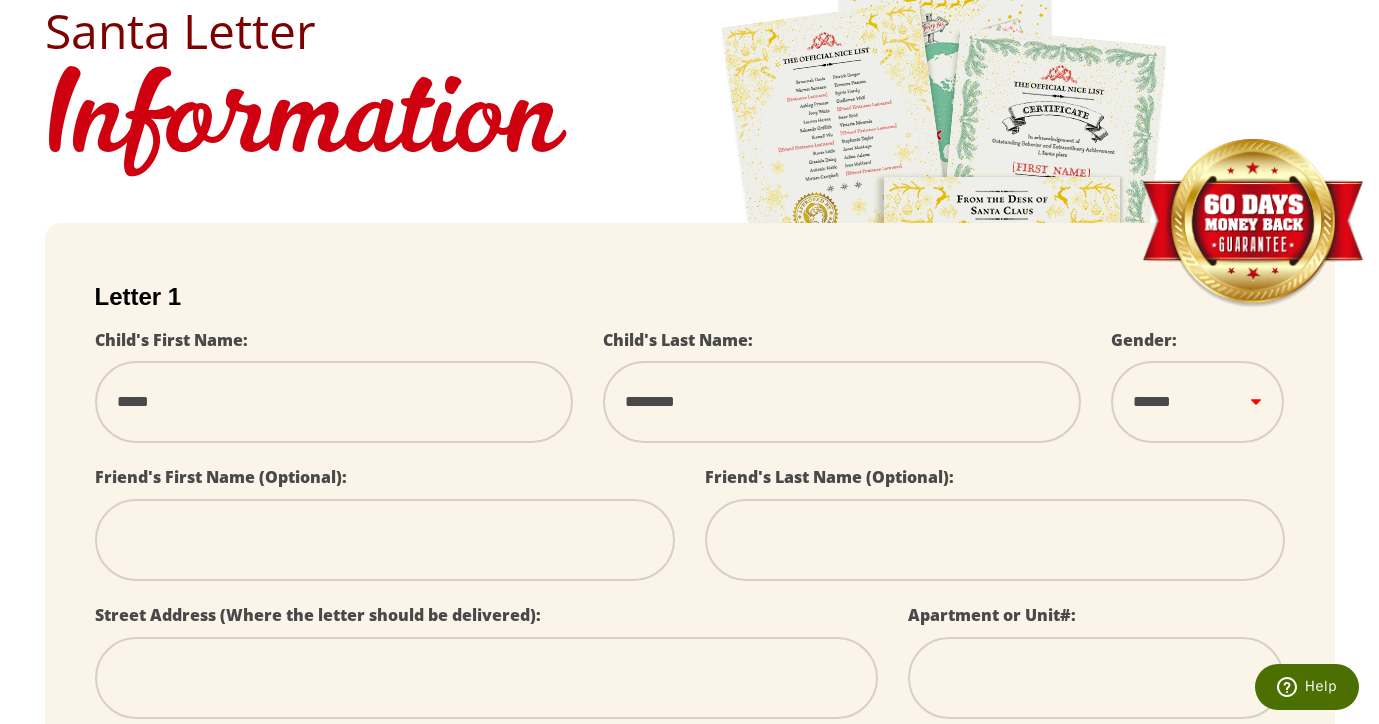 type on "*********" 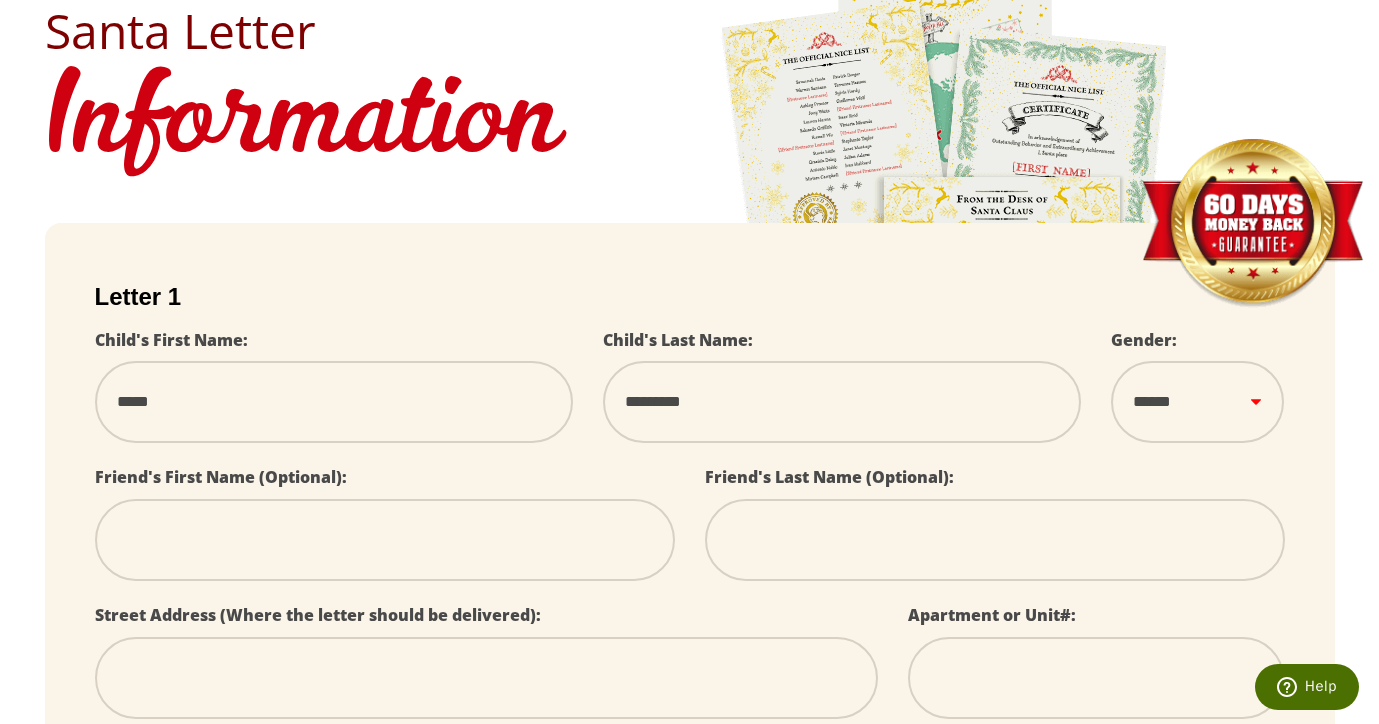 type on "**********" 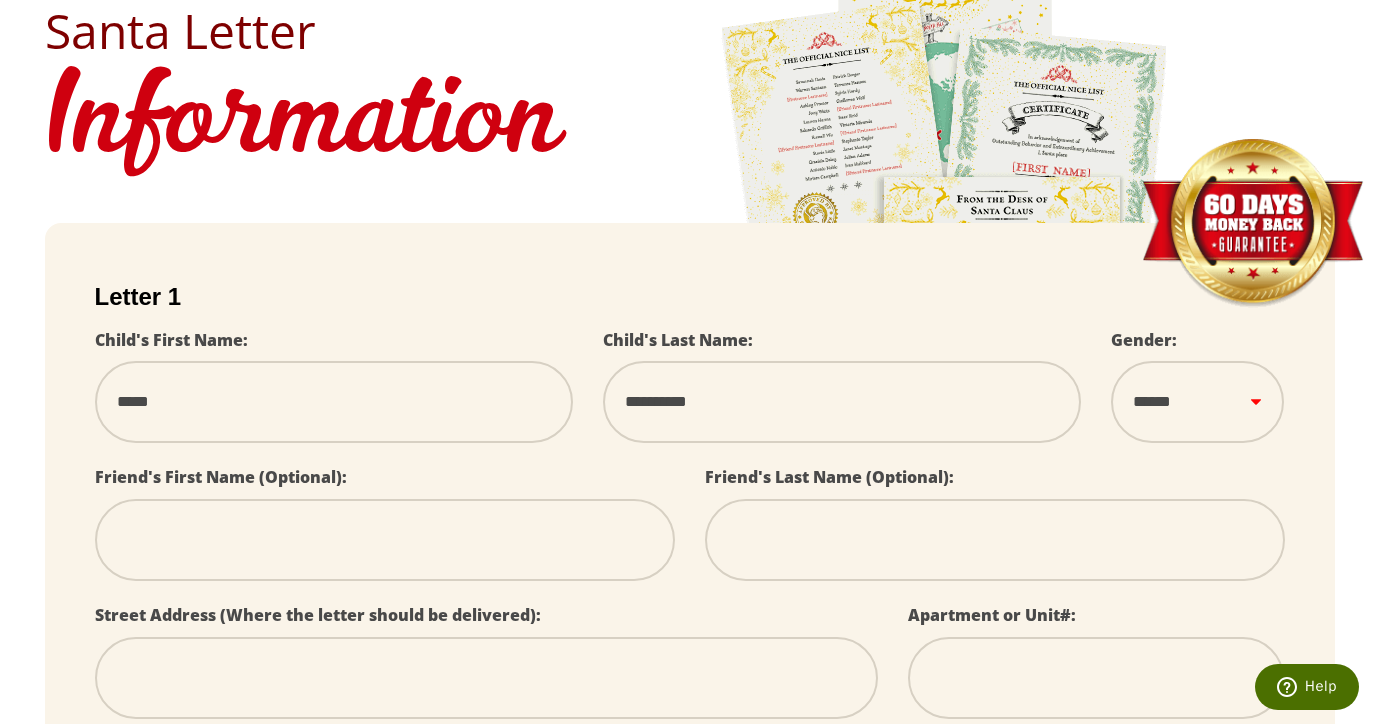type on "**********" 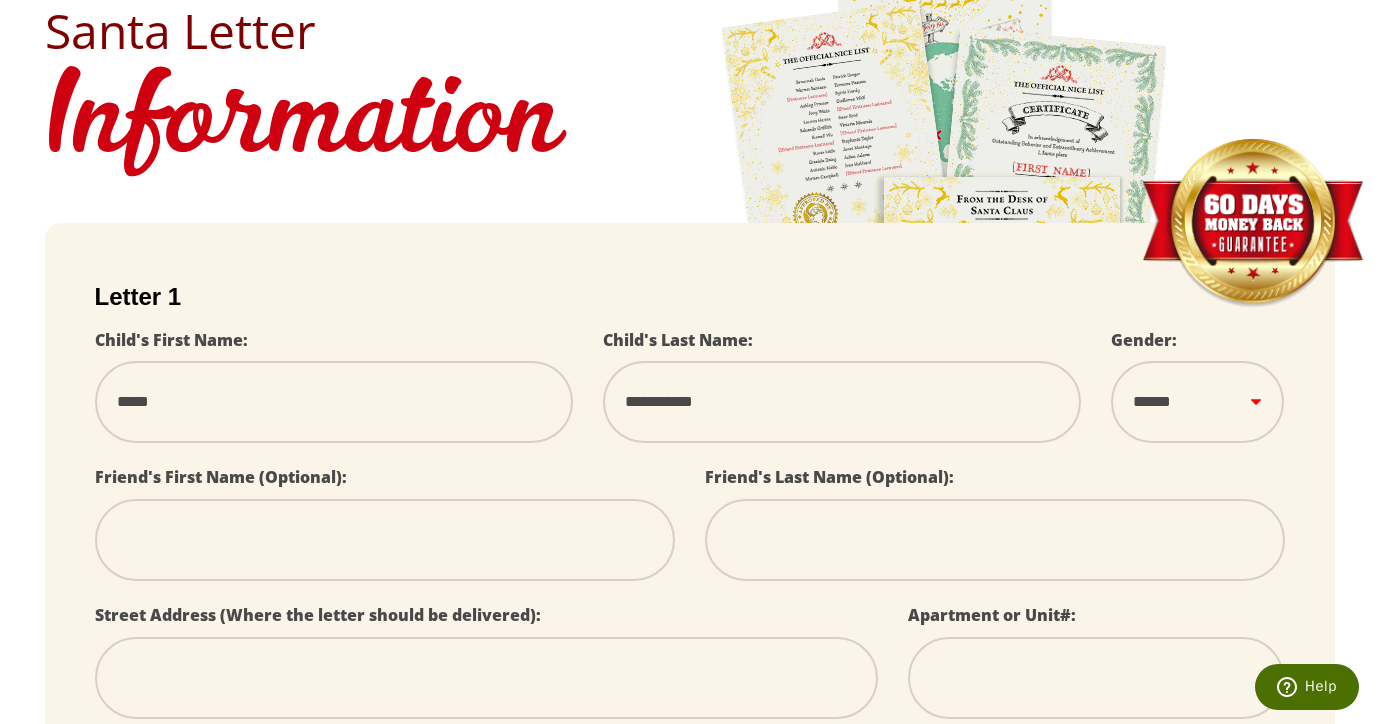 type on "**********" 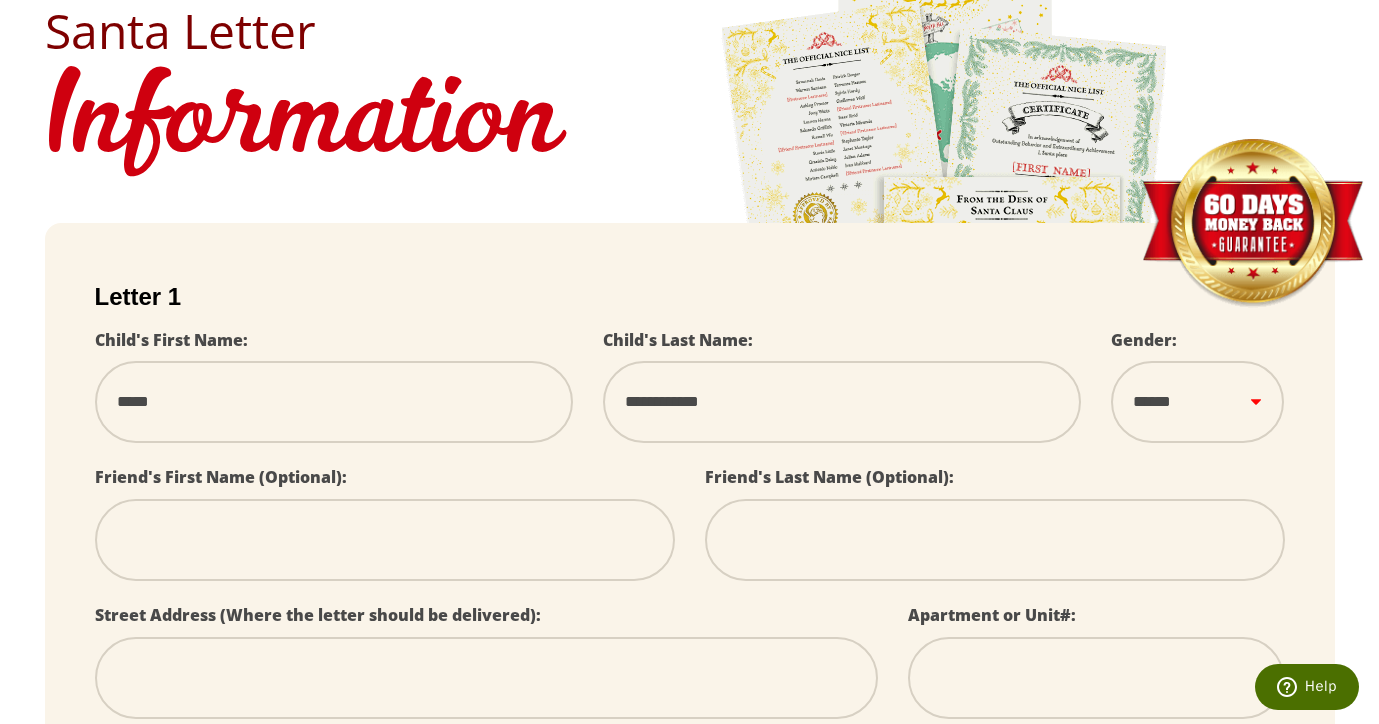 select 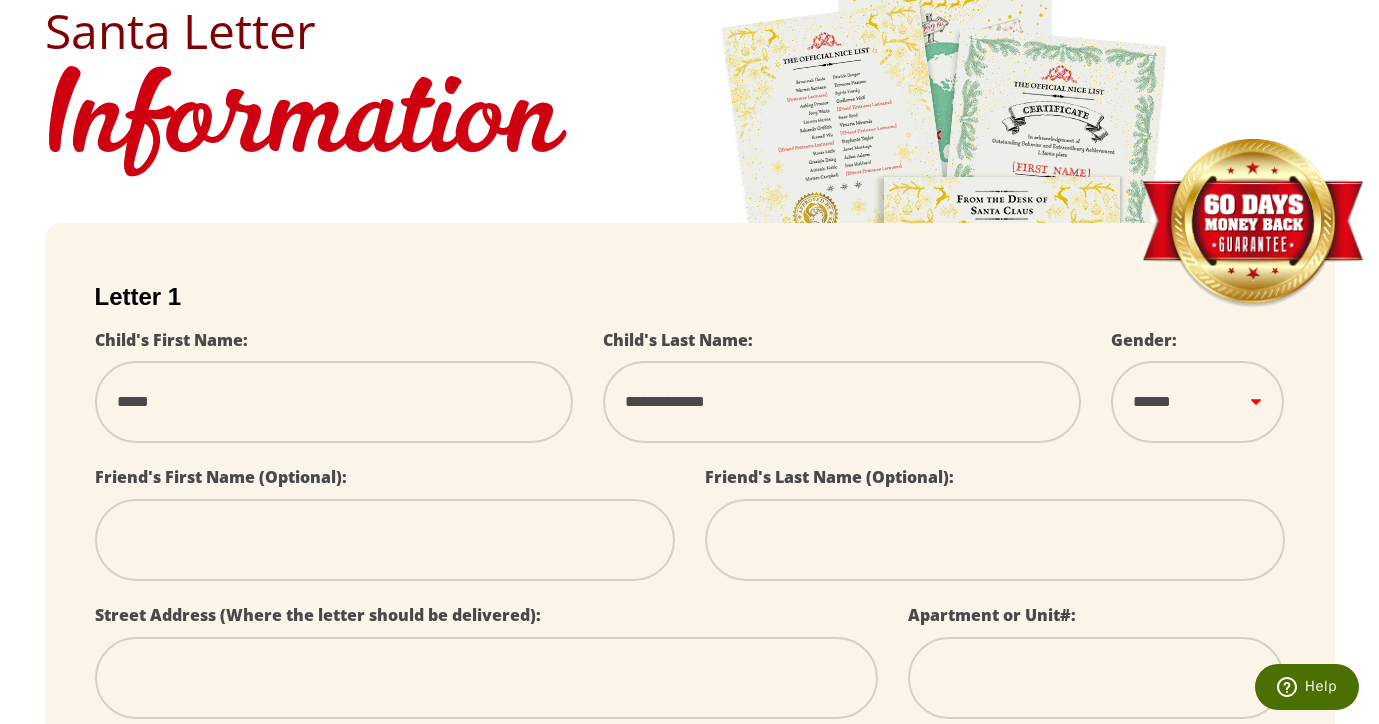 type on "**********" 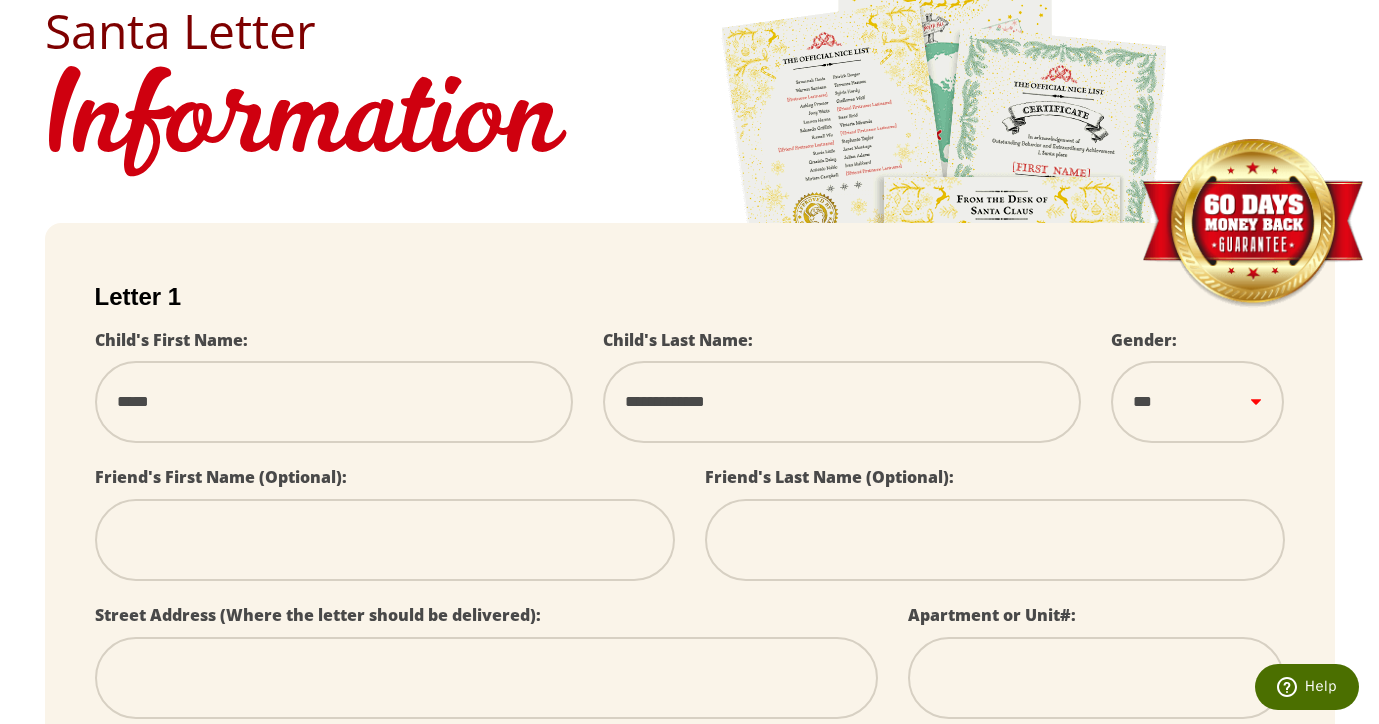 select 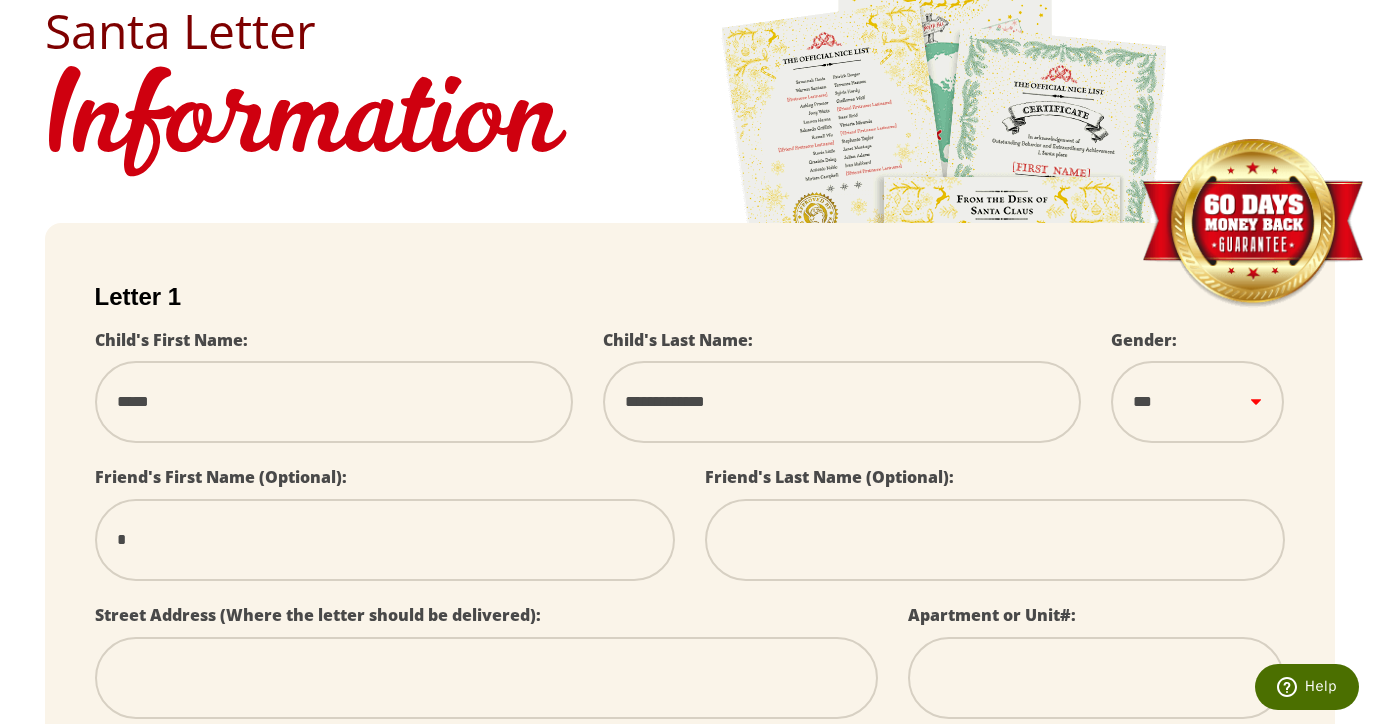 type on "**" 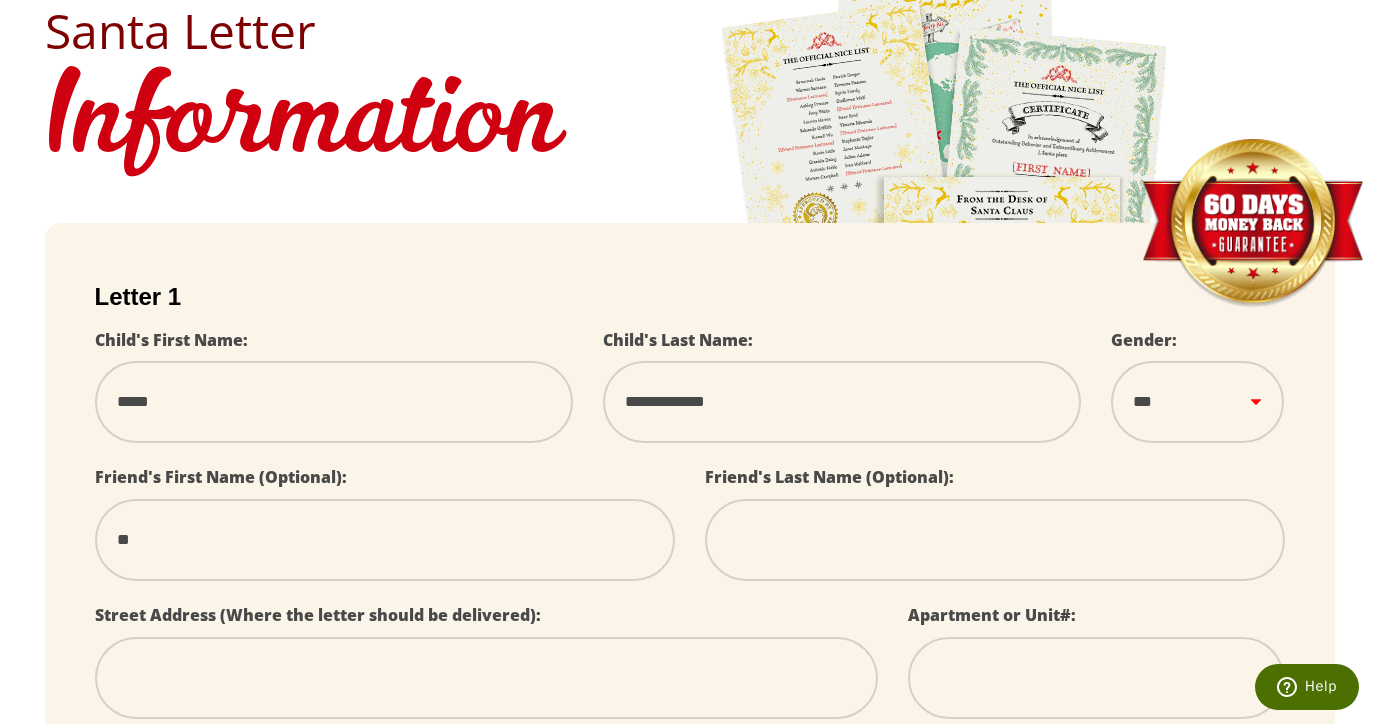 type on "***" 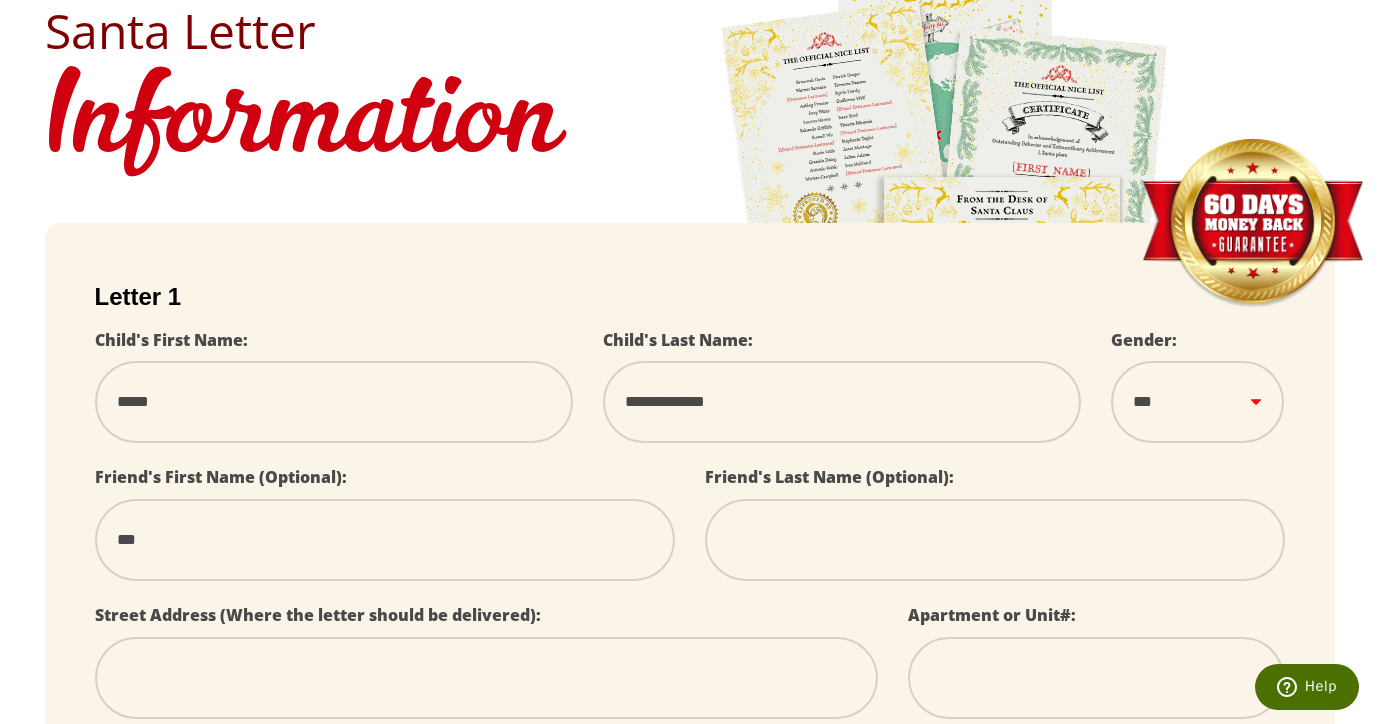 type on "****" 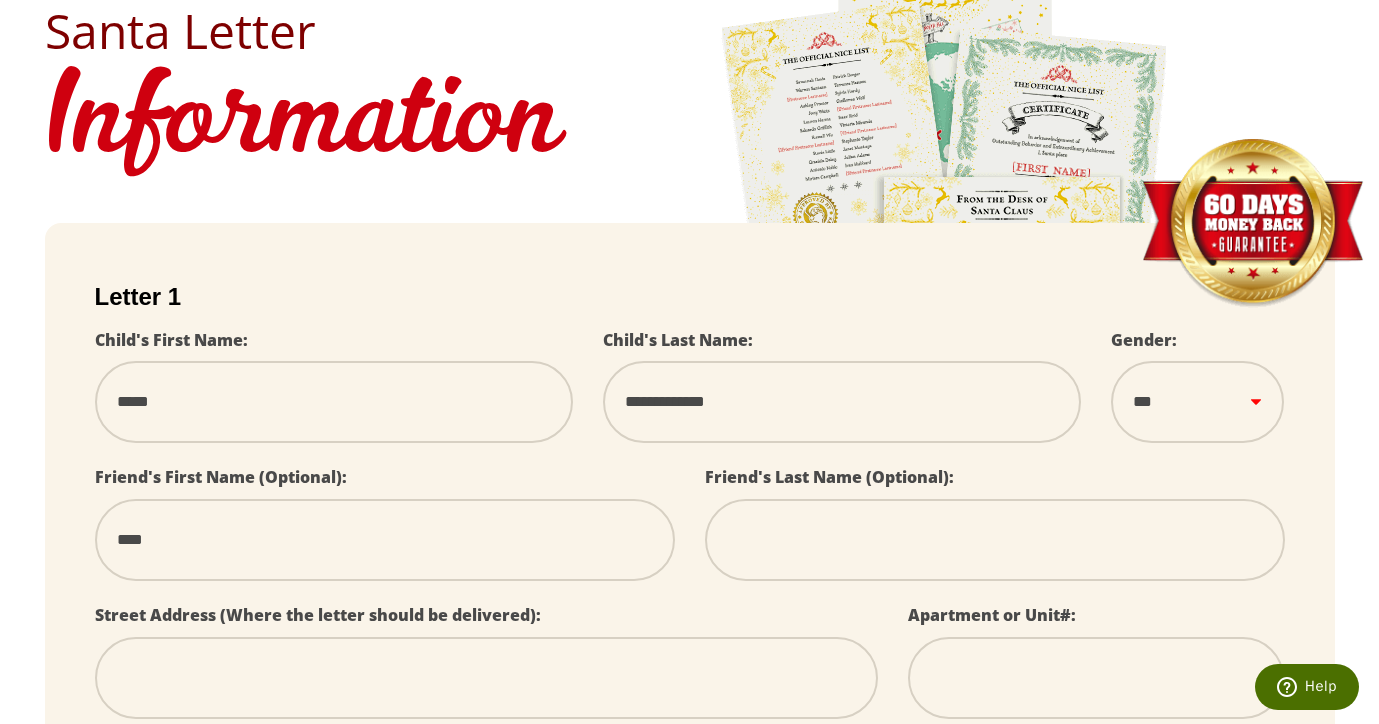 select 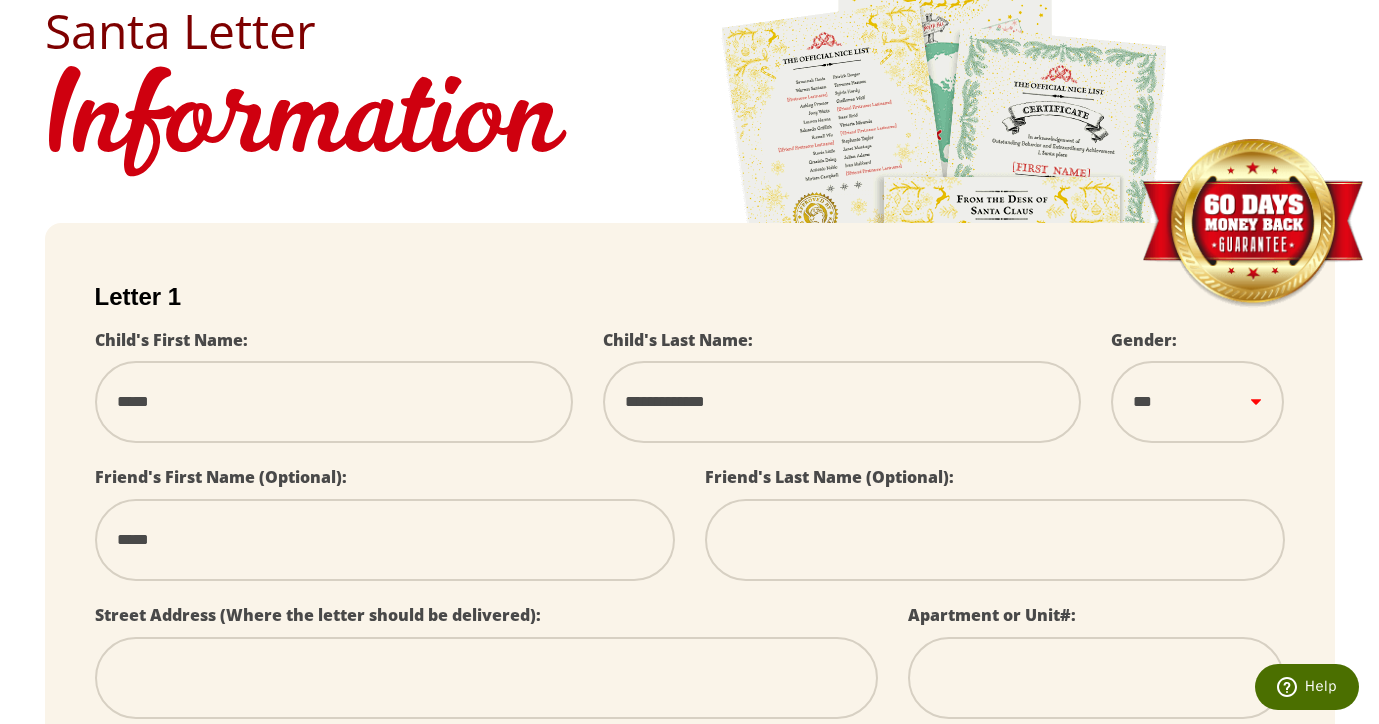 type on "*****" 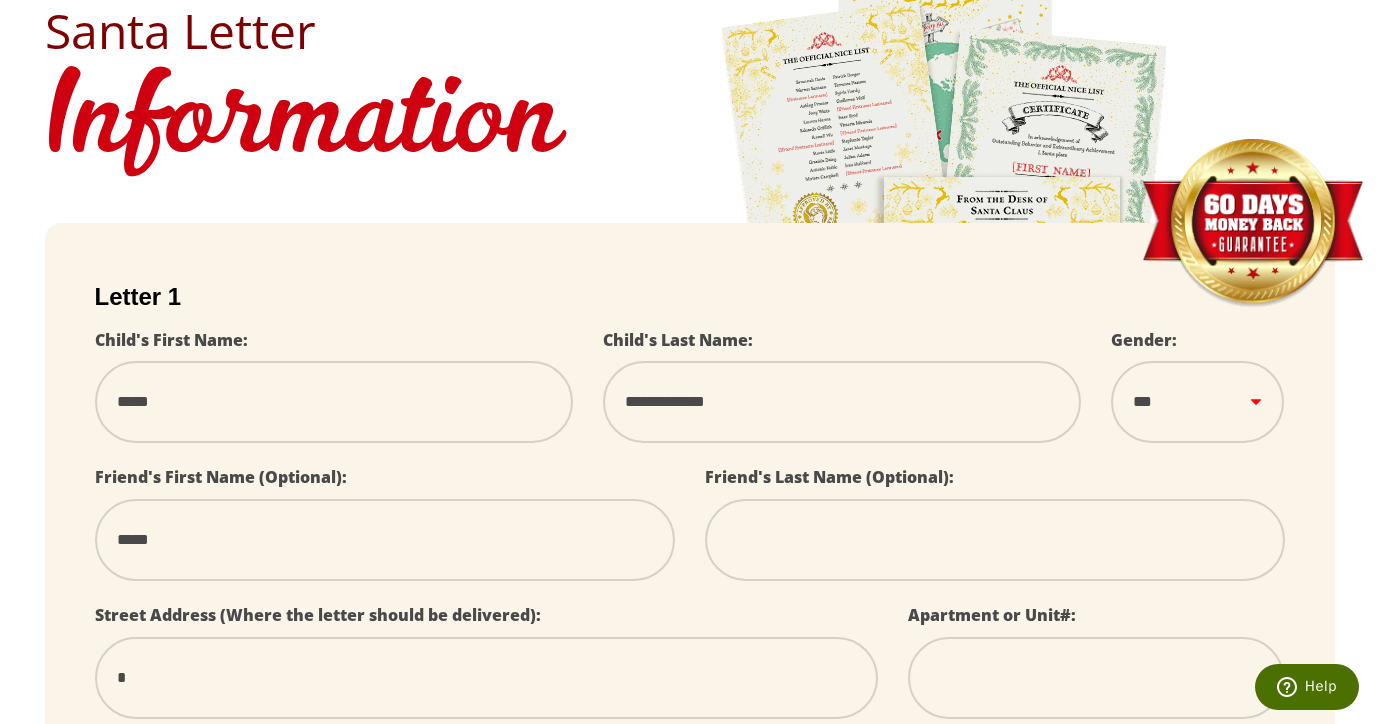 type on "**" 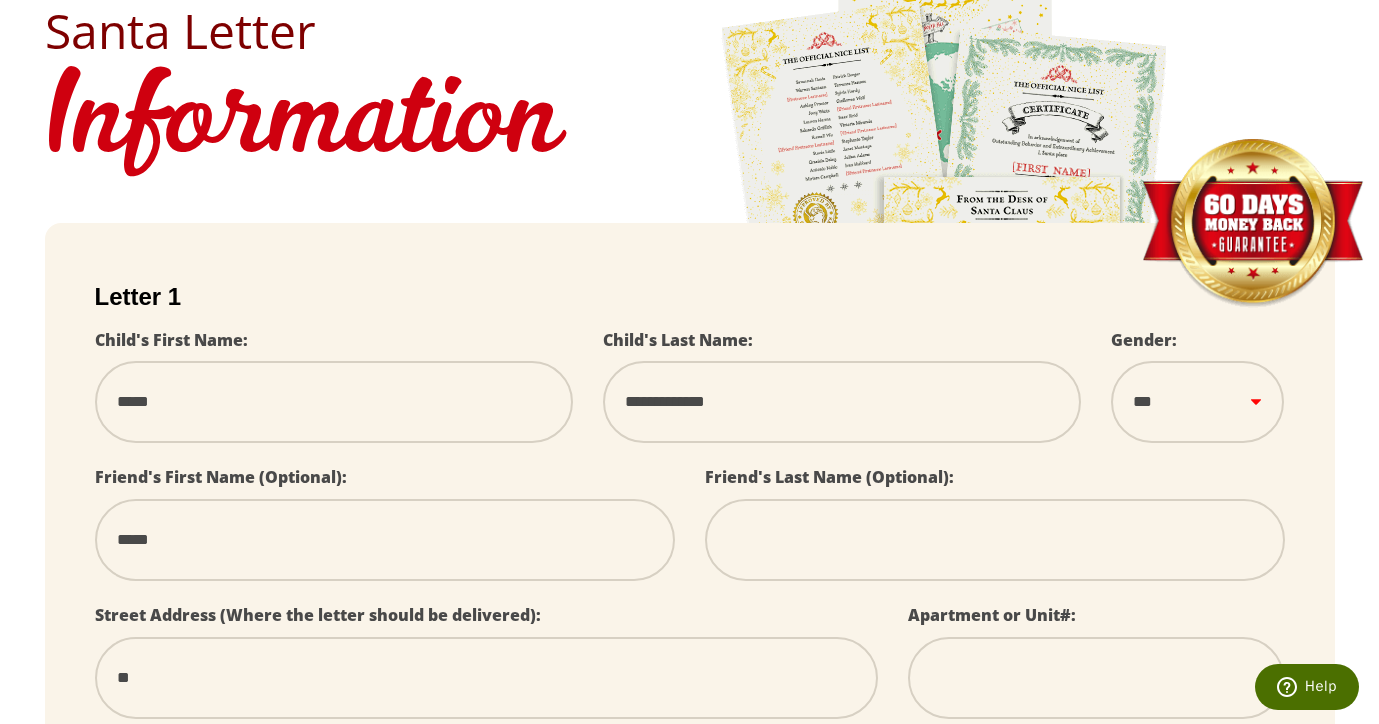 type on "***" 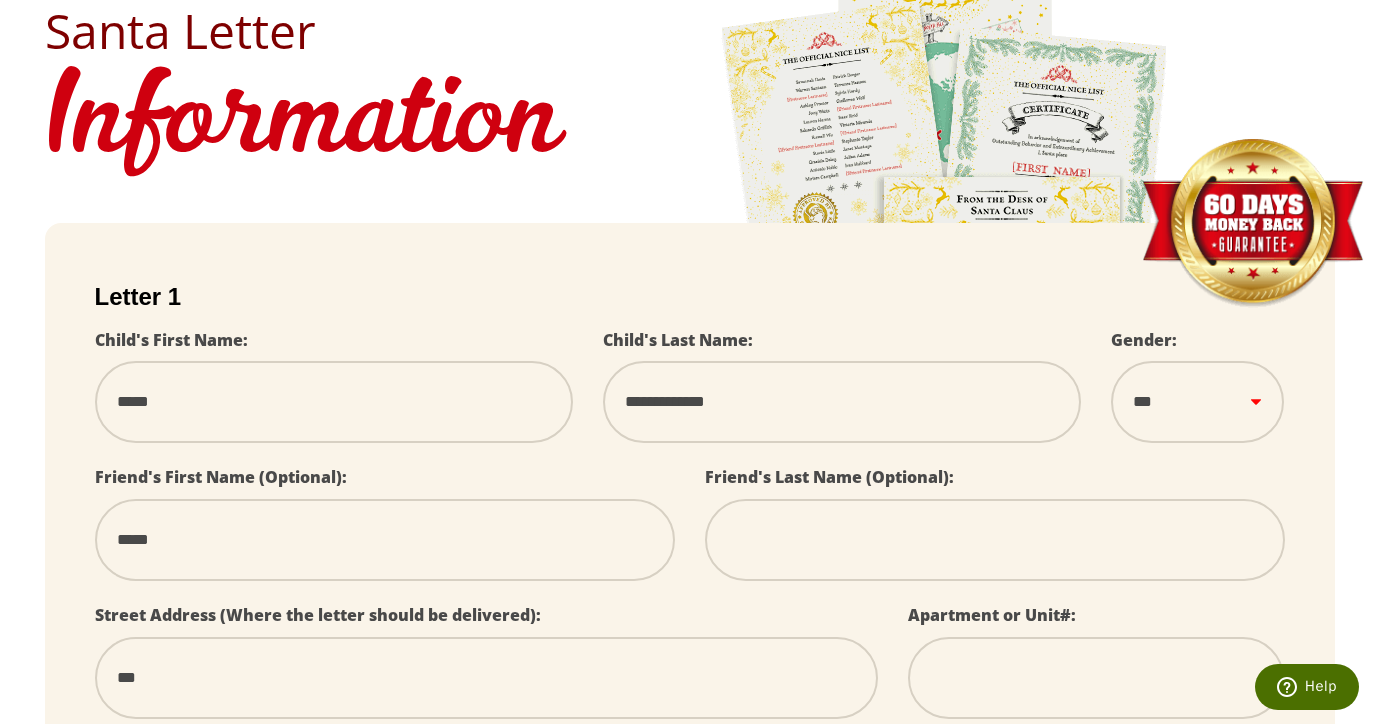 type on "****" 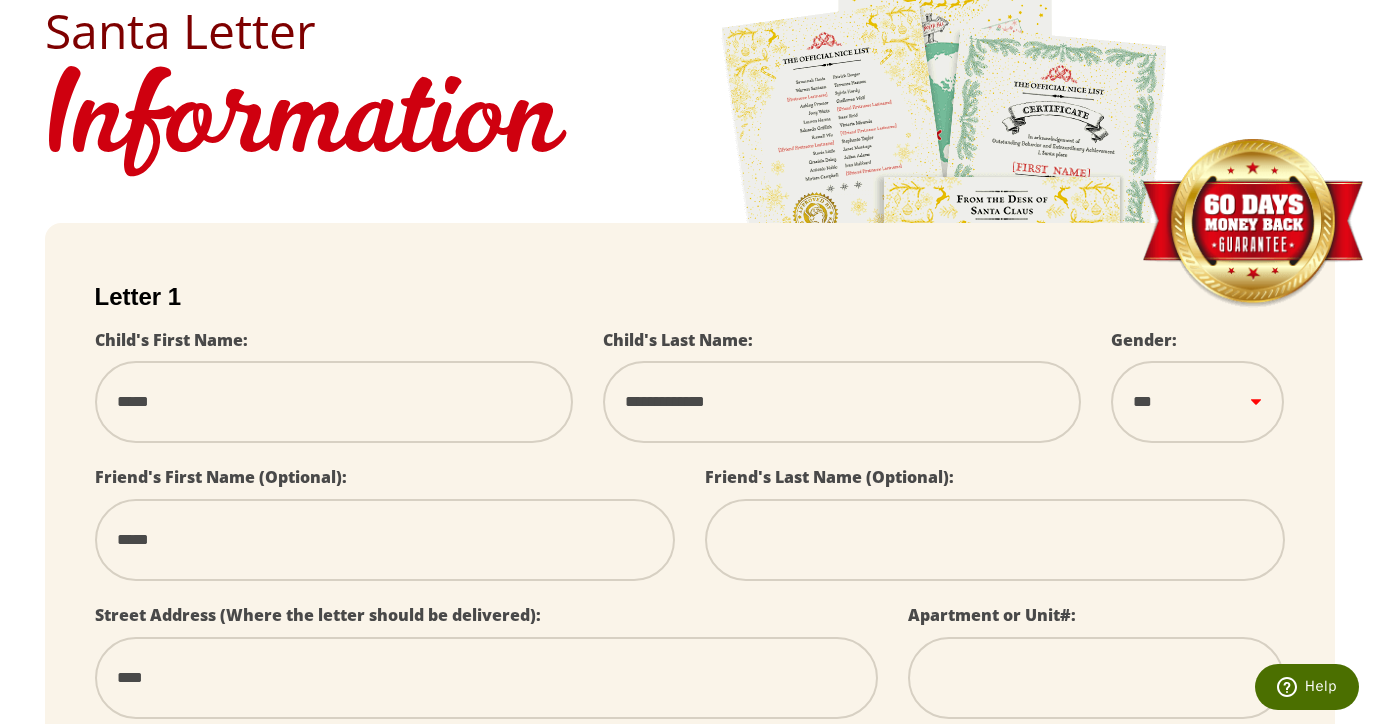 type on "****" 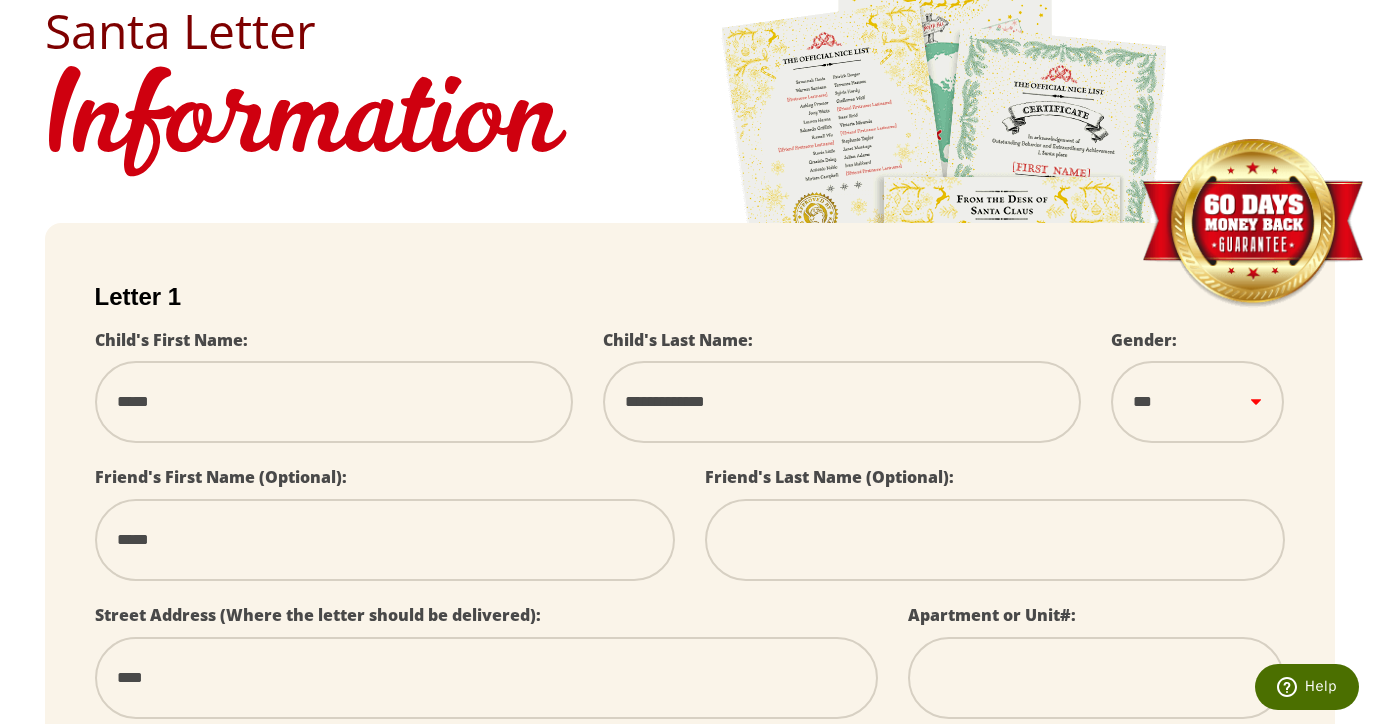 select 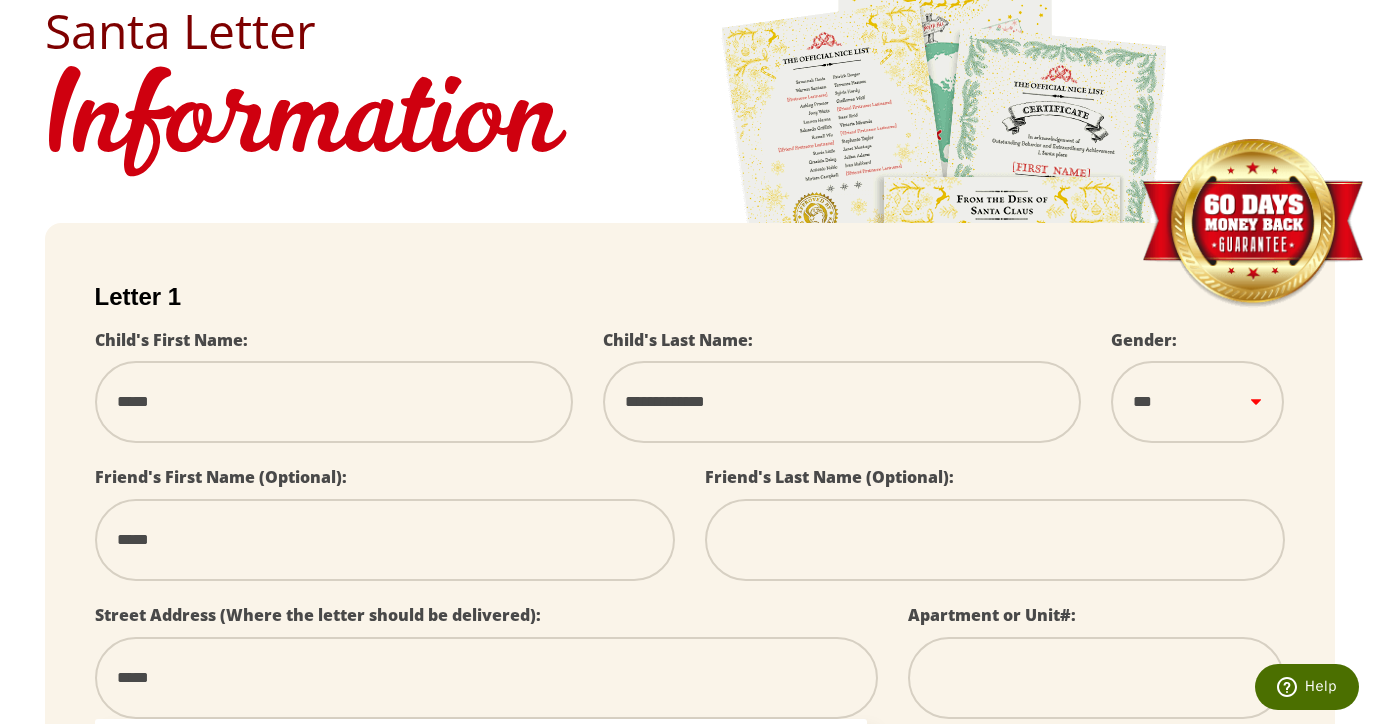 type on "******" 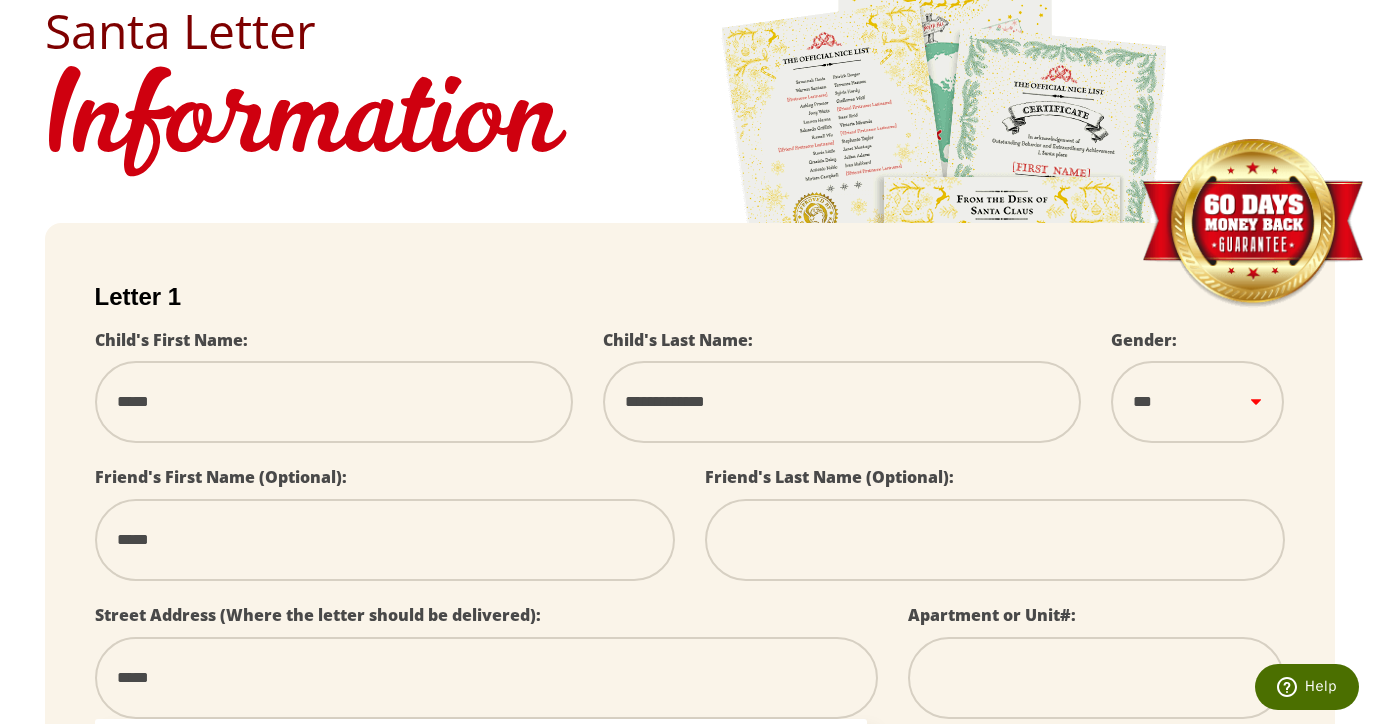 select 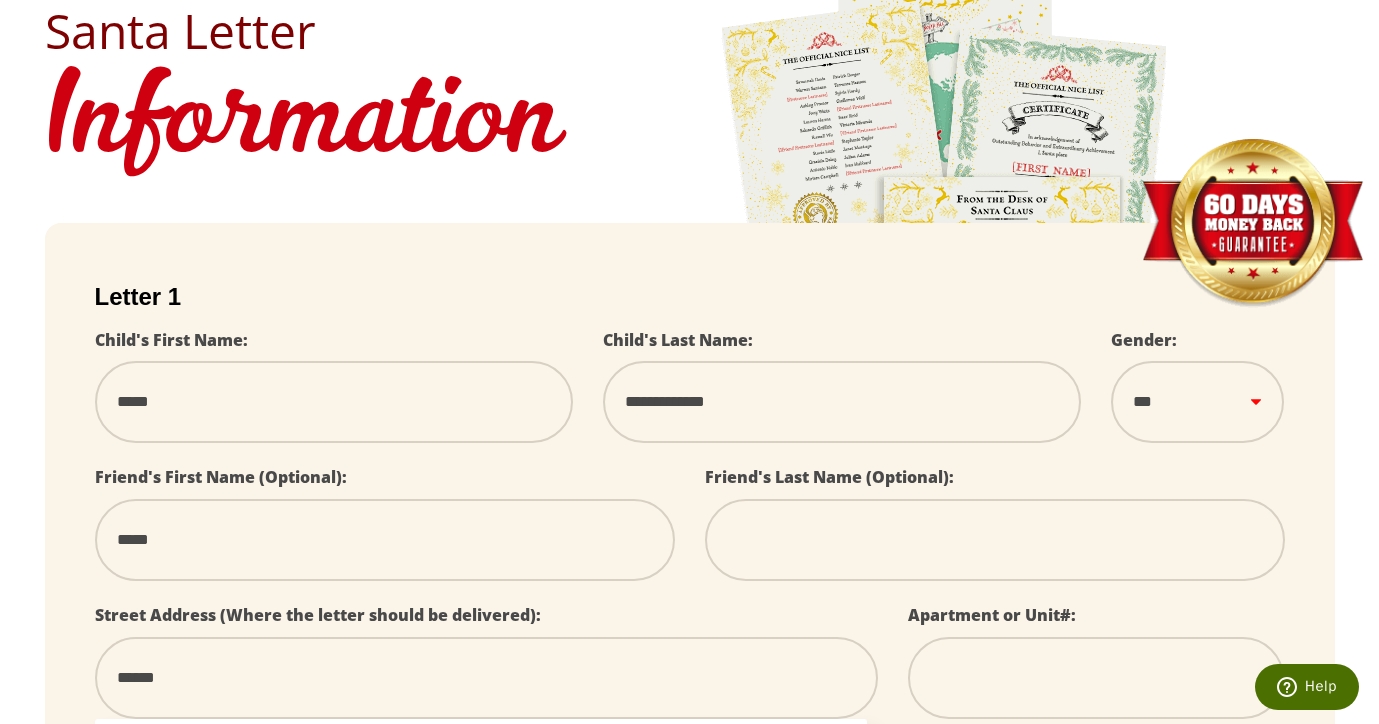 type on "******" 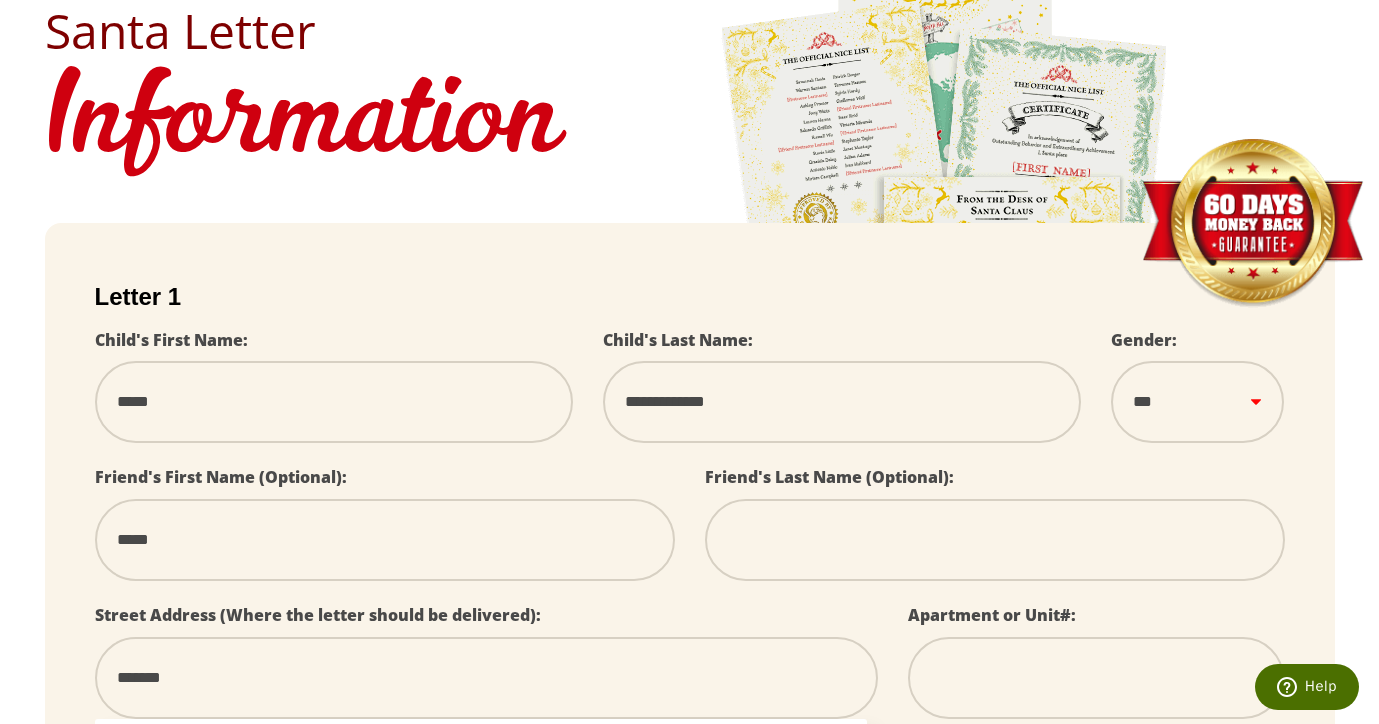 type on "********" 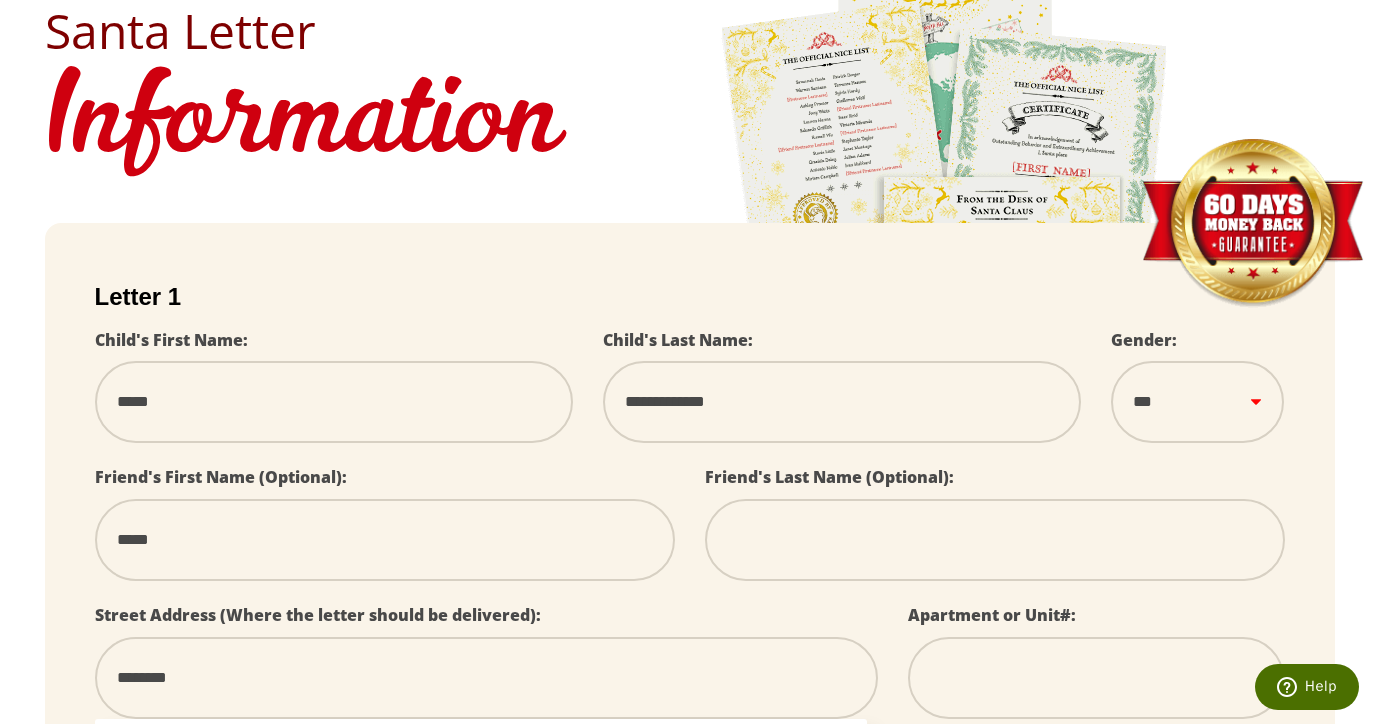 type on "*********" 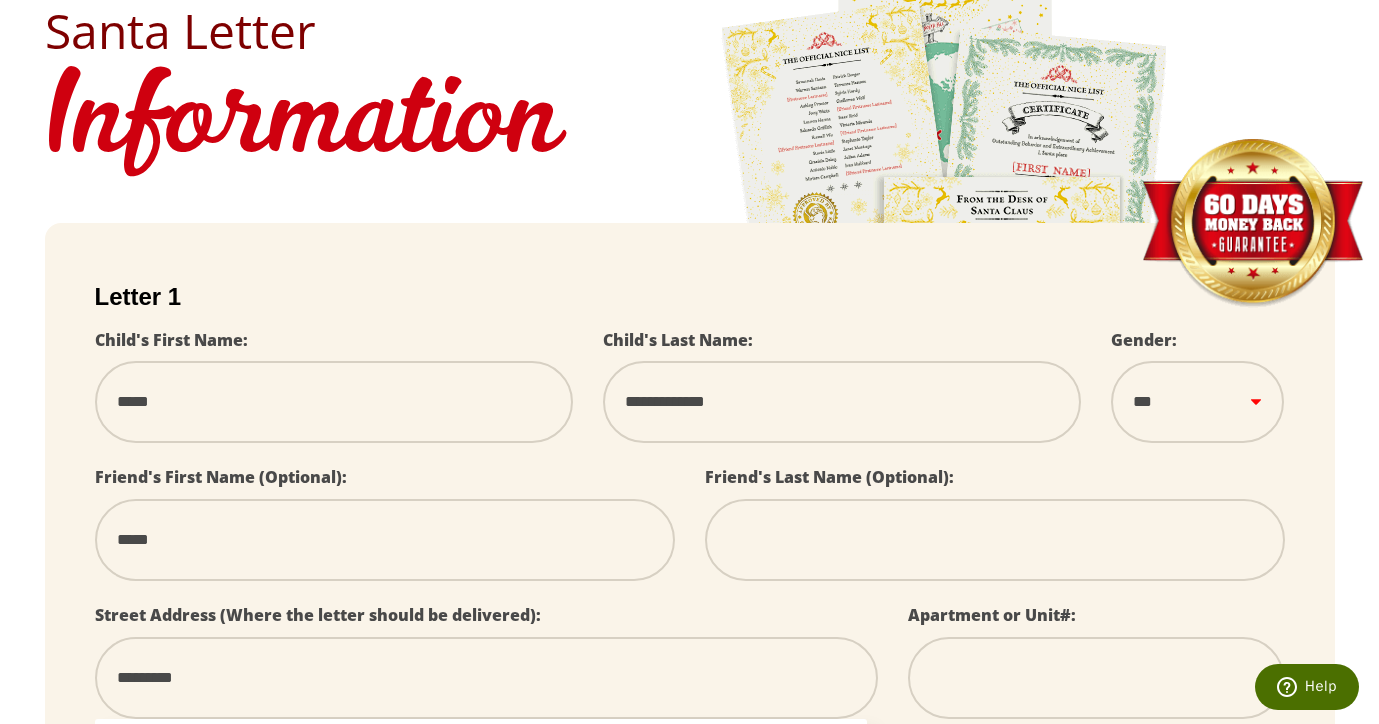 type on "**********" 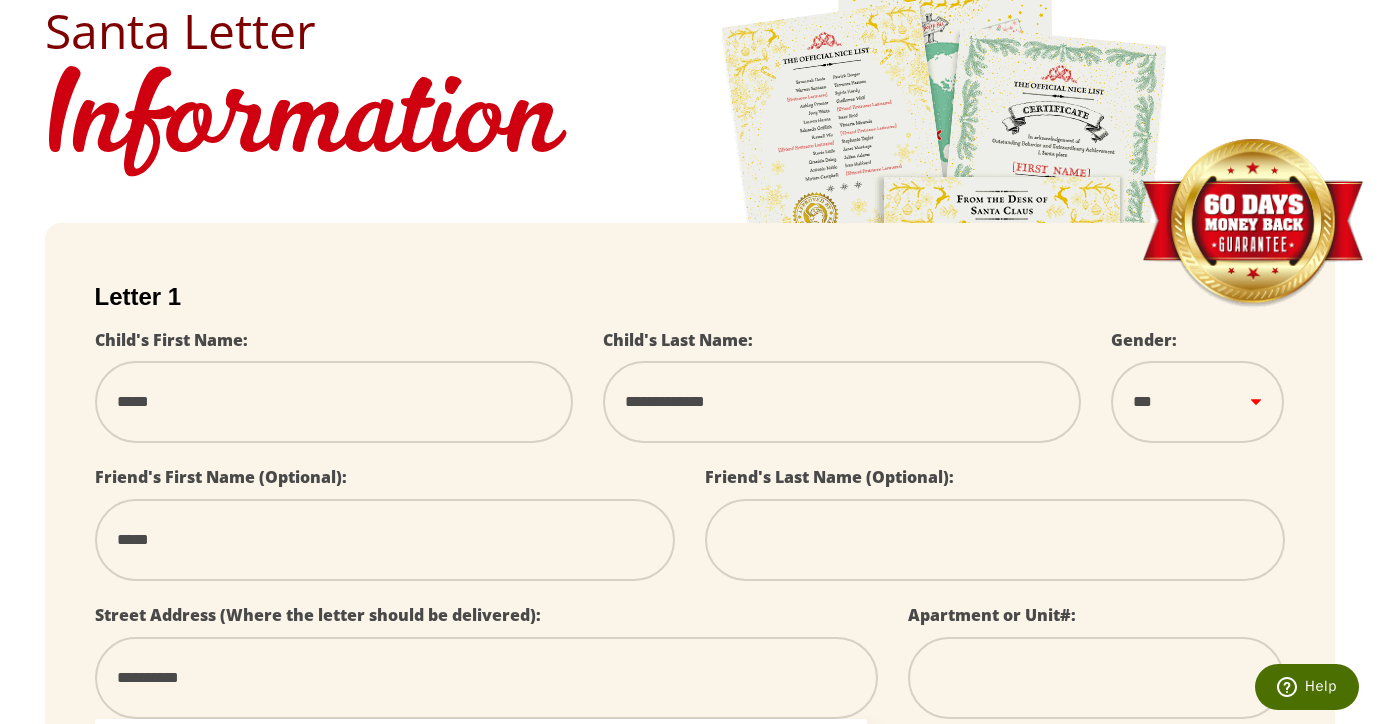 type on "**********" 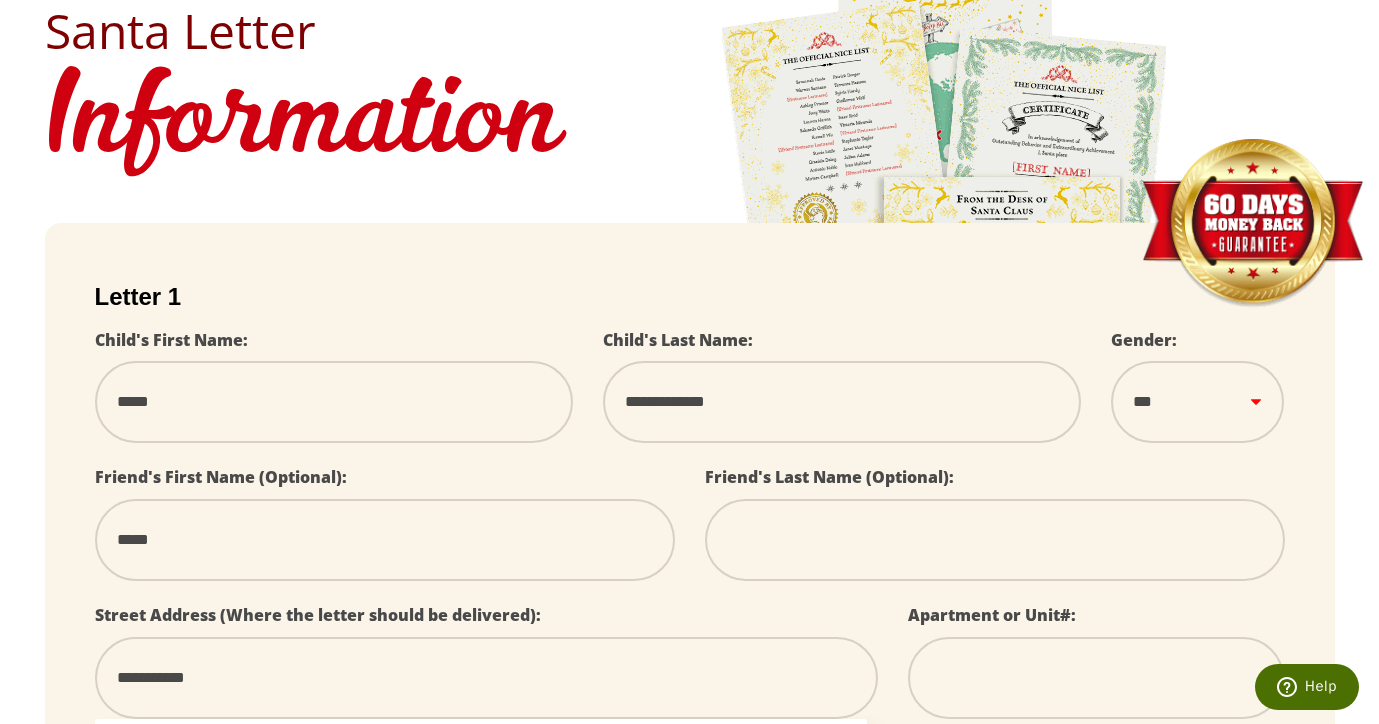type on "**********" 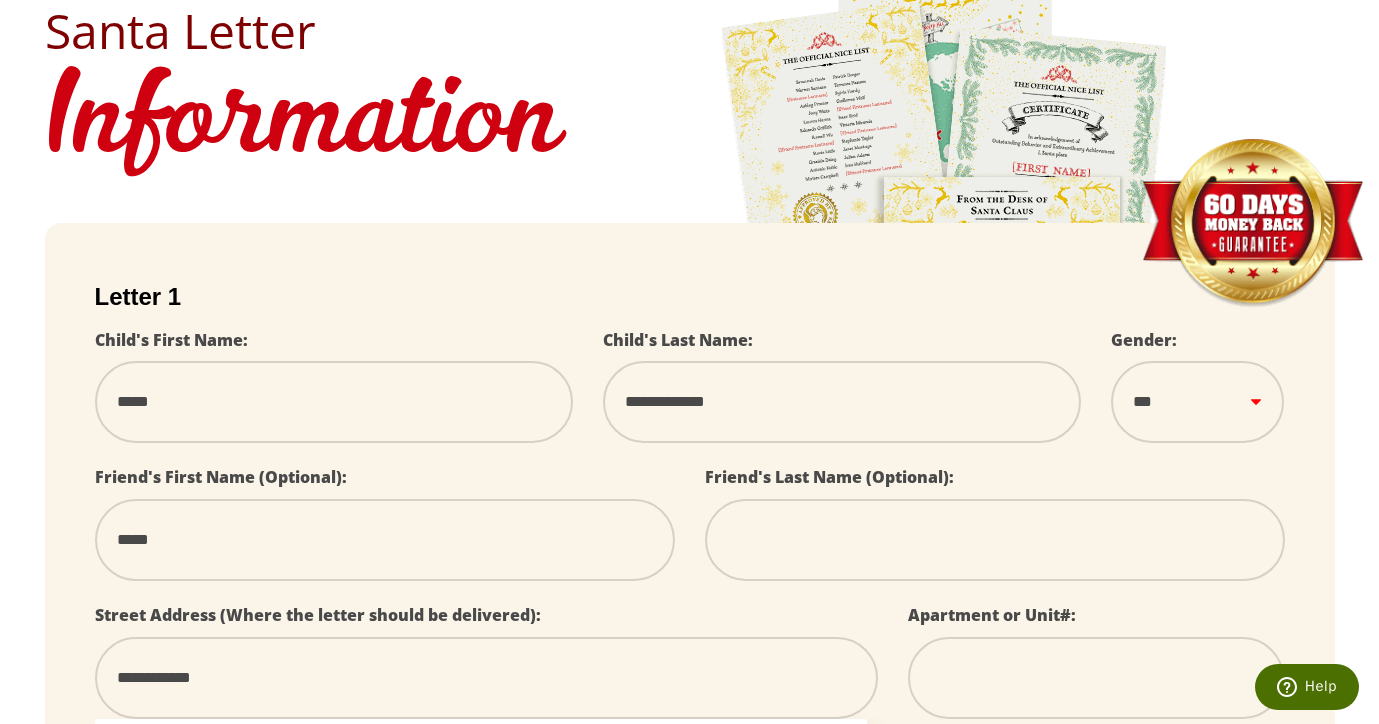 type on "**********" 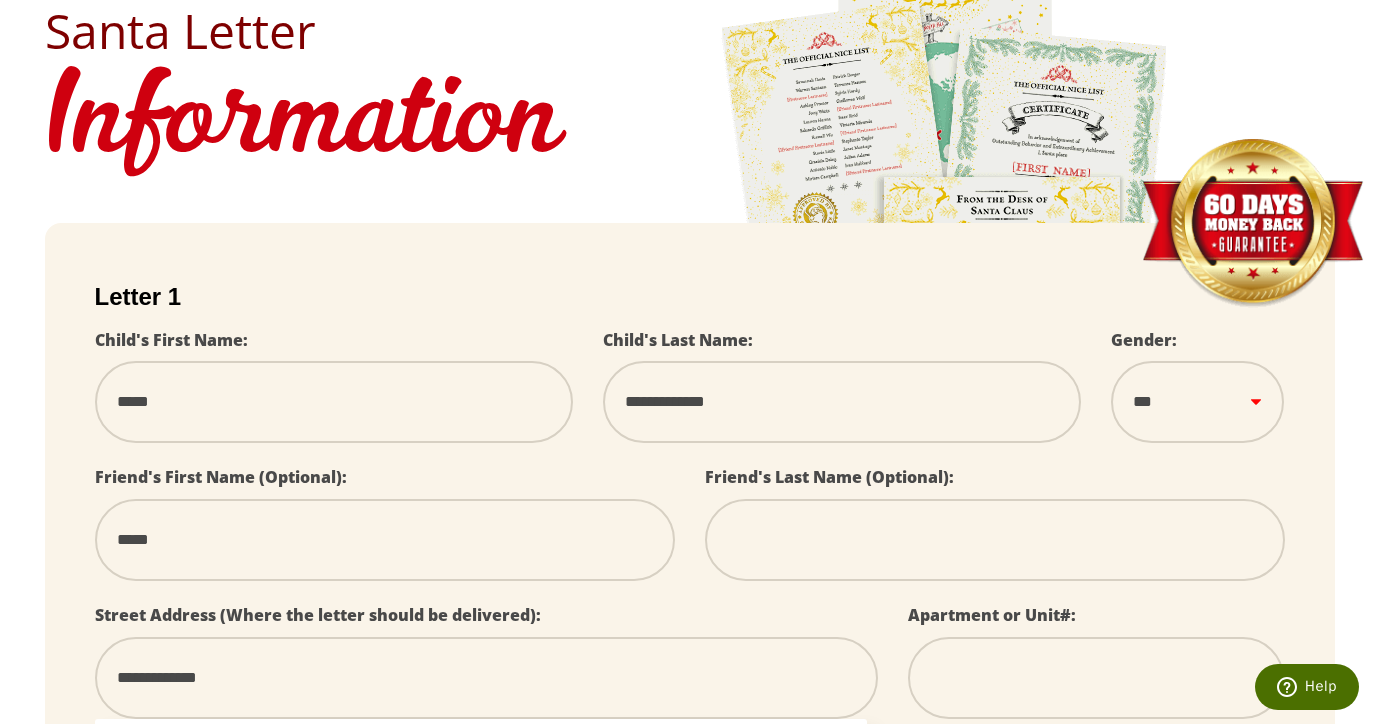 type on "**********" 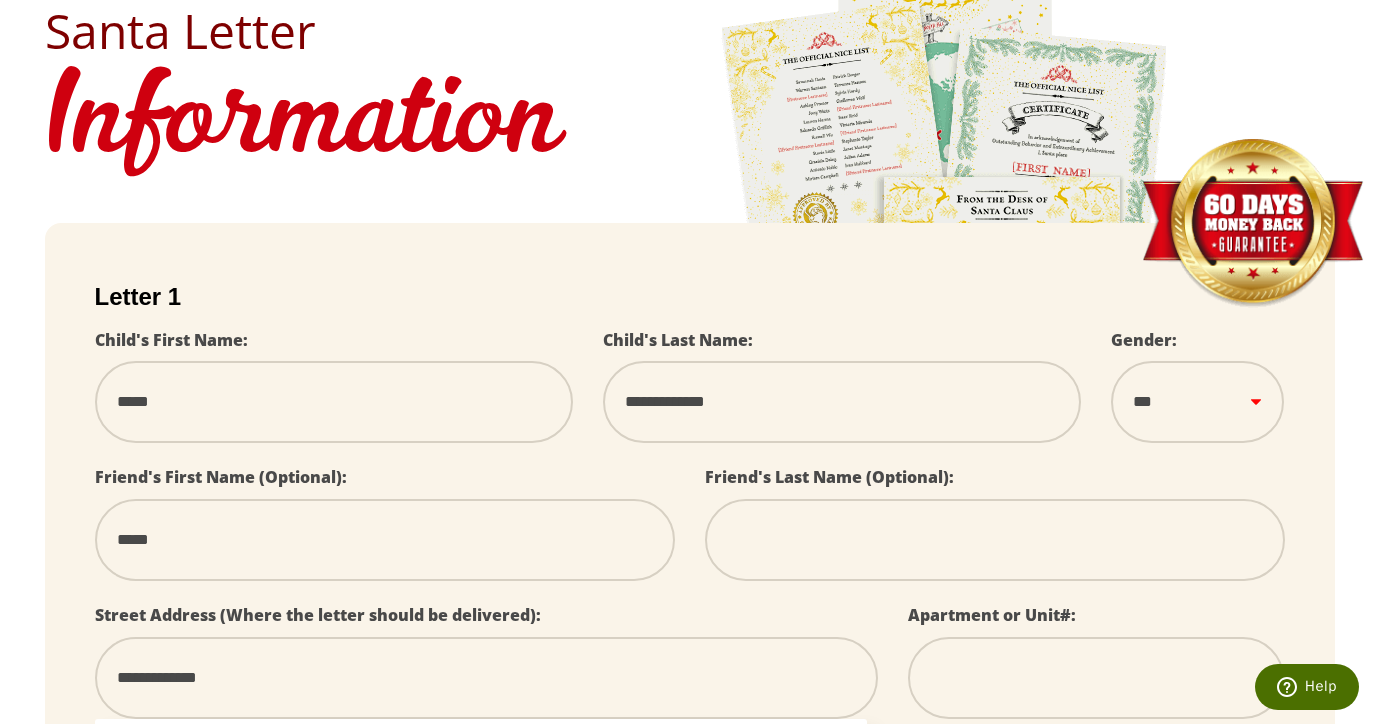 select 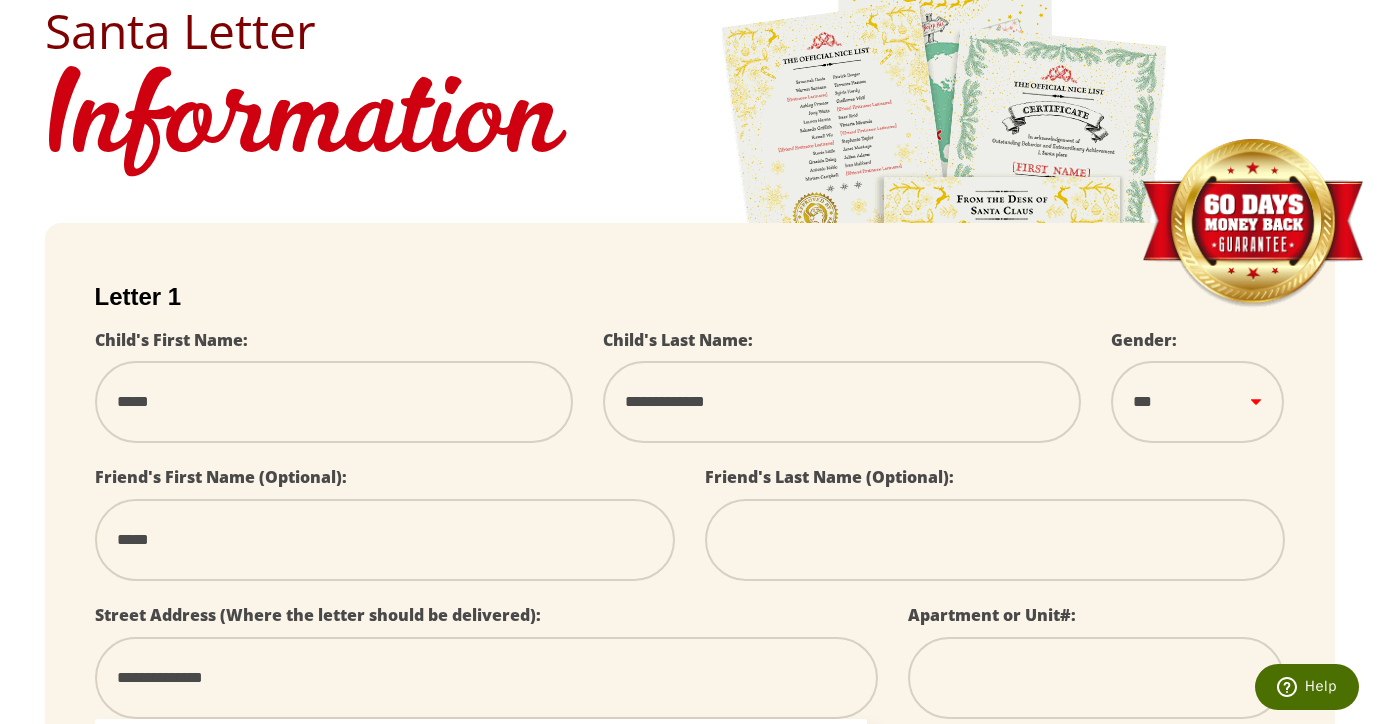 type on "**********" 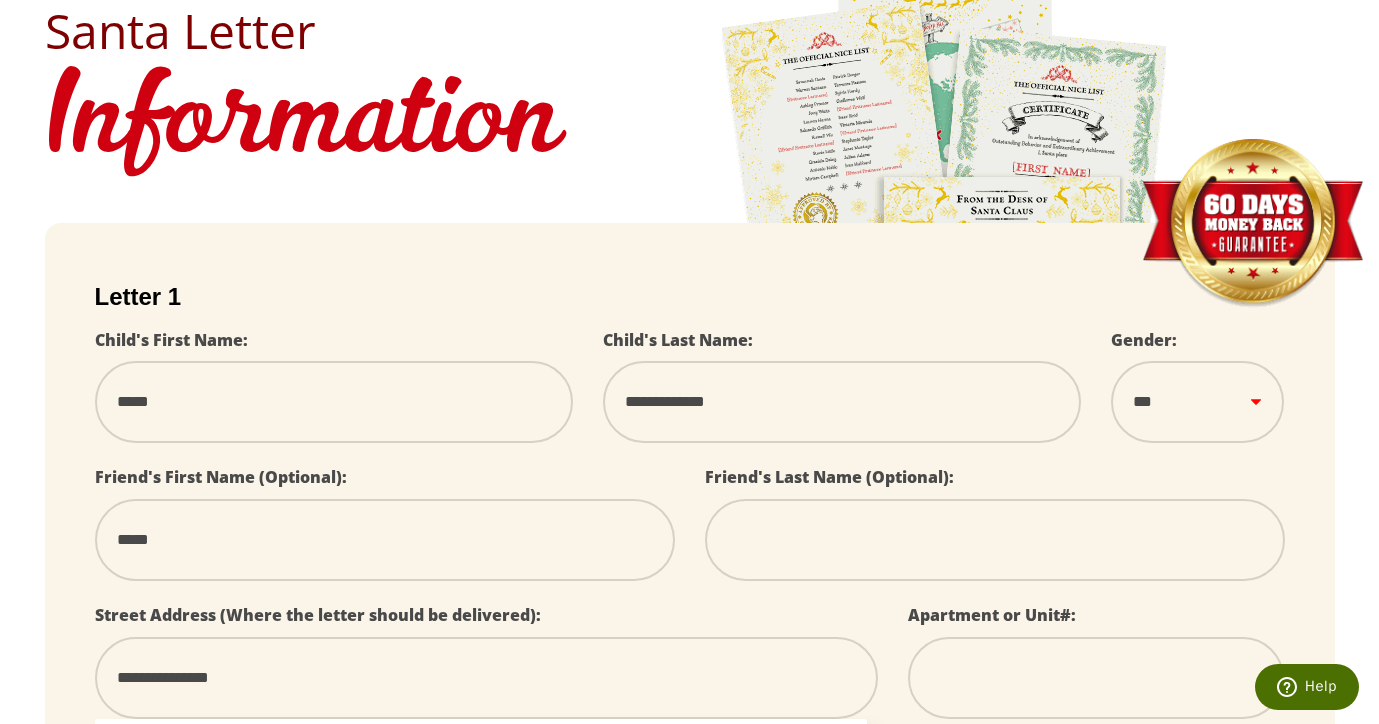 type on "**********" 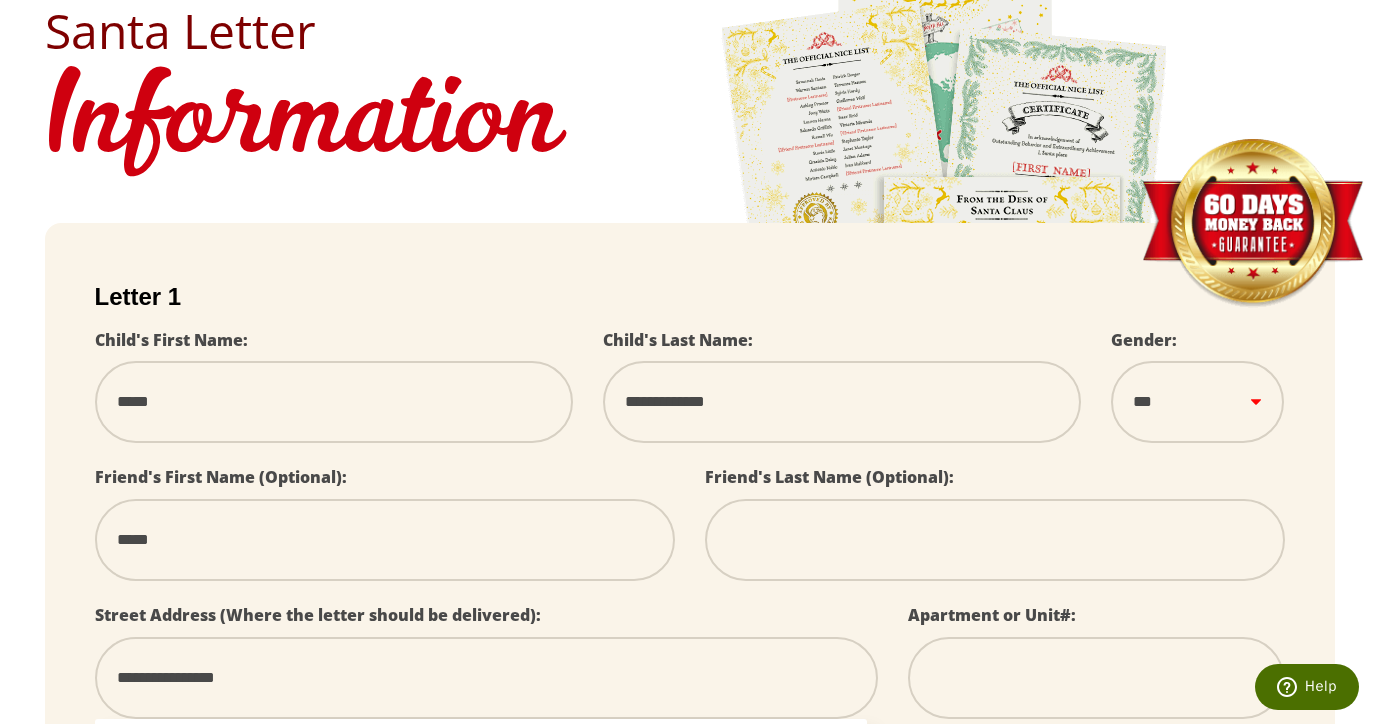type on "**********" 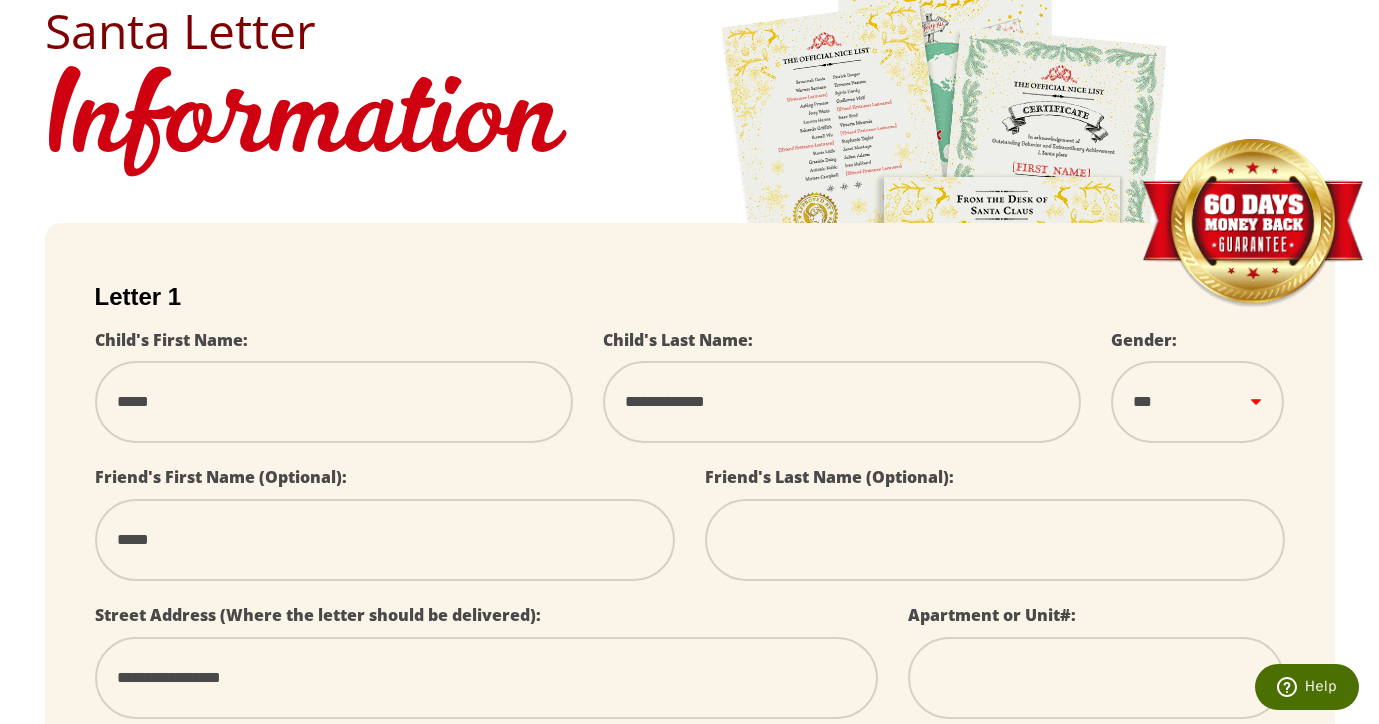type on "**********" 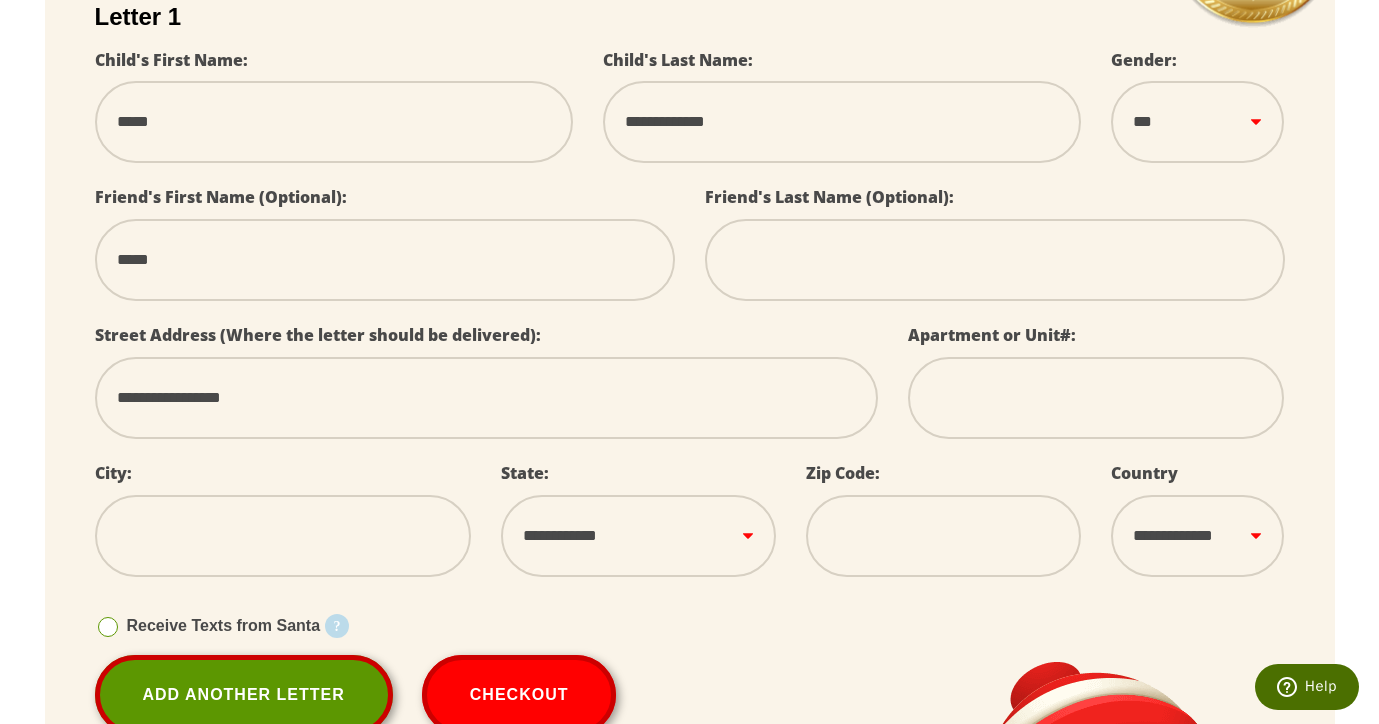 scroll, scrollTop: 514, scrollLeft: 0, axis: vertical 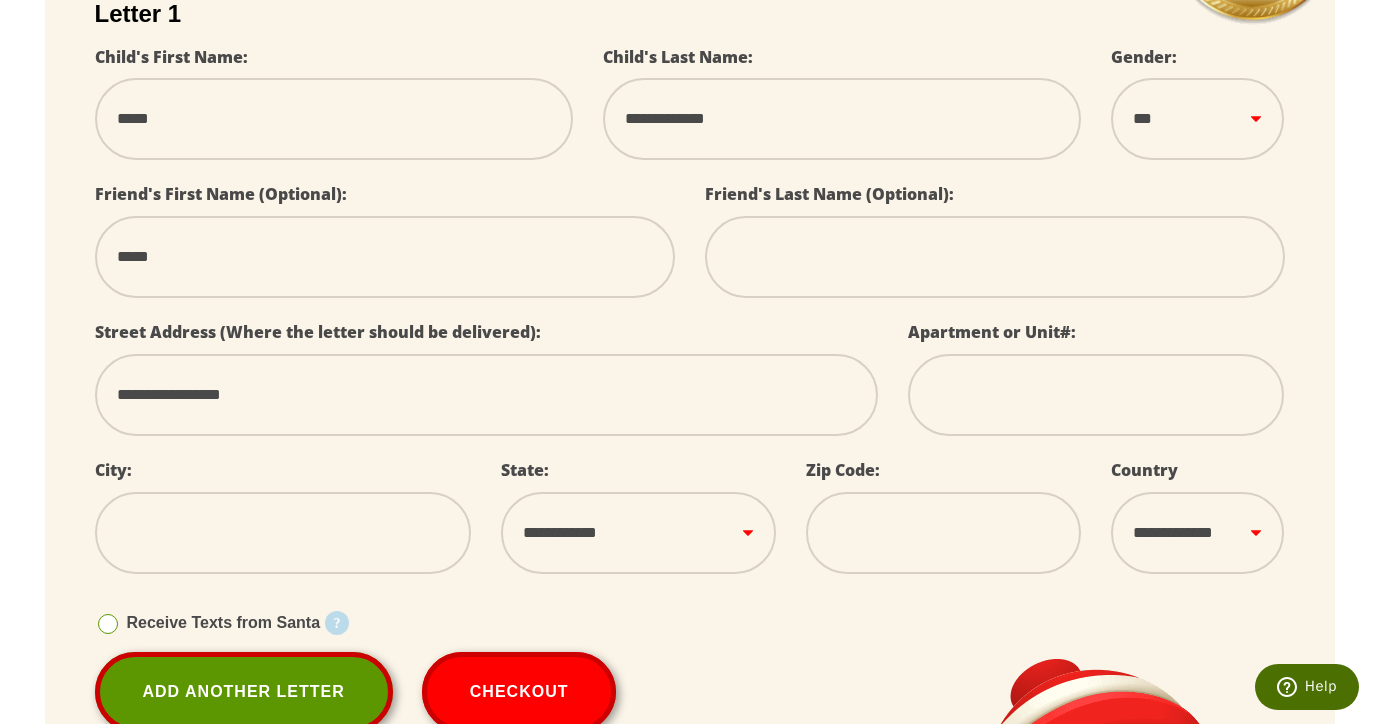 type on "*" 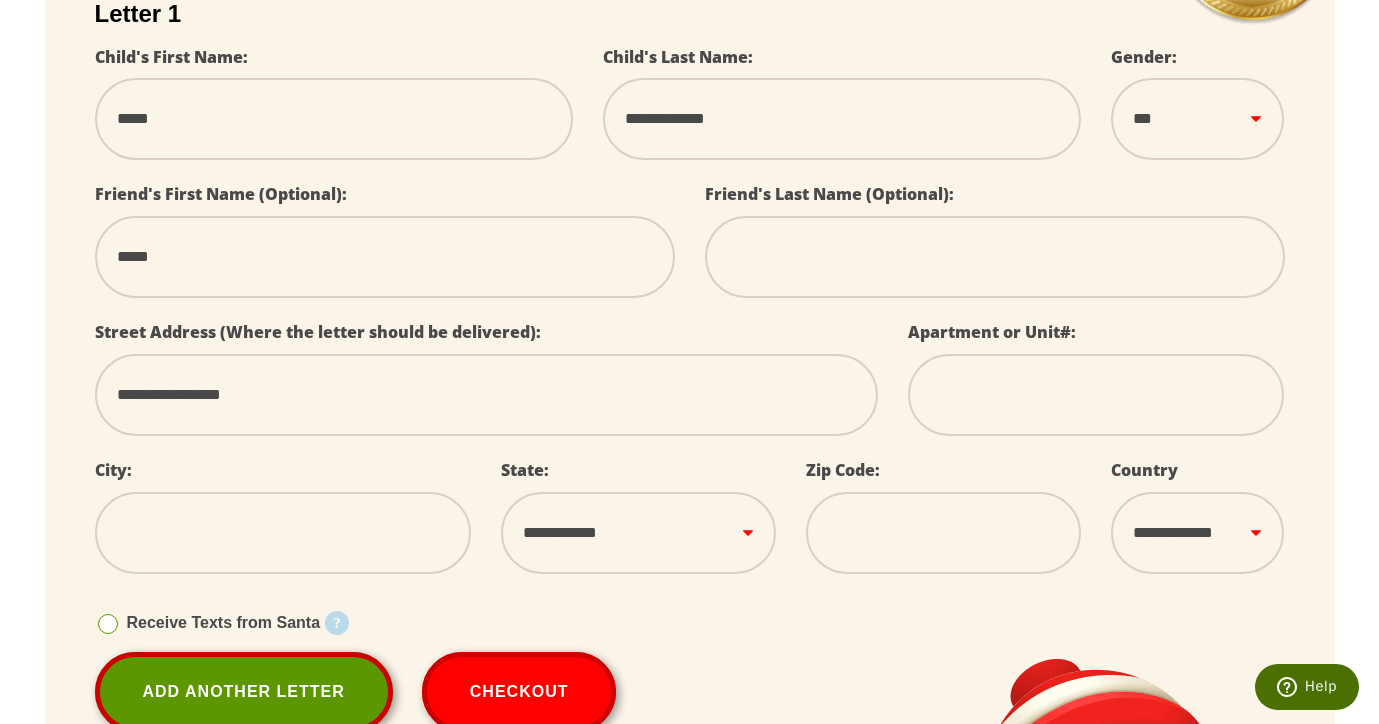 select 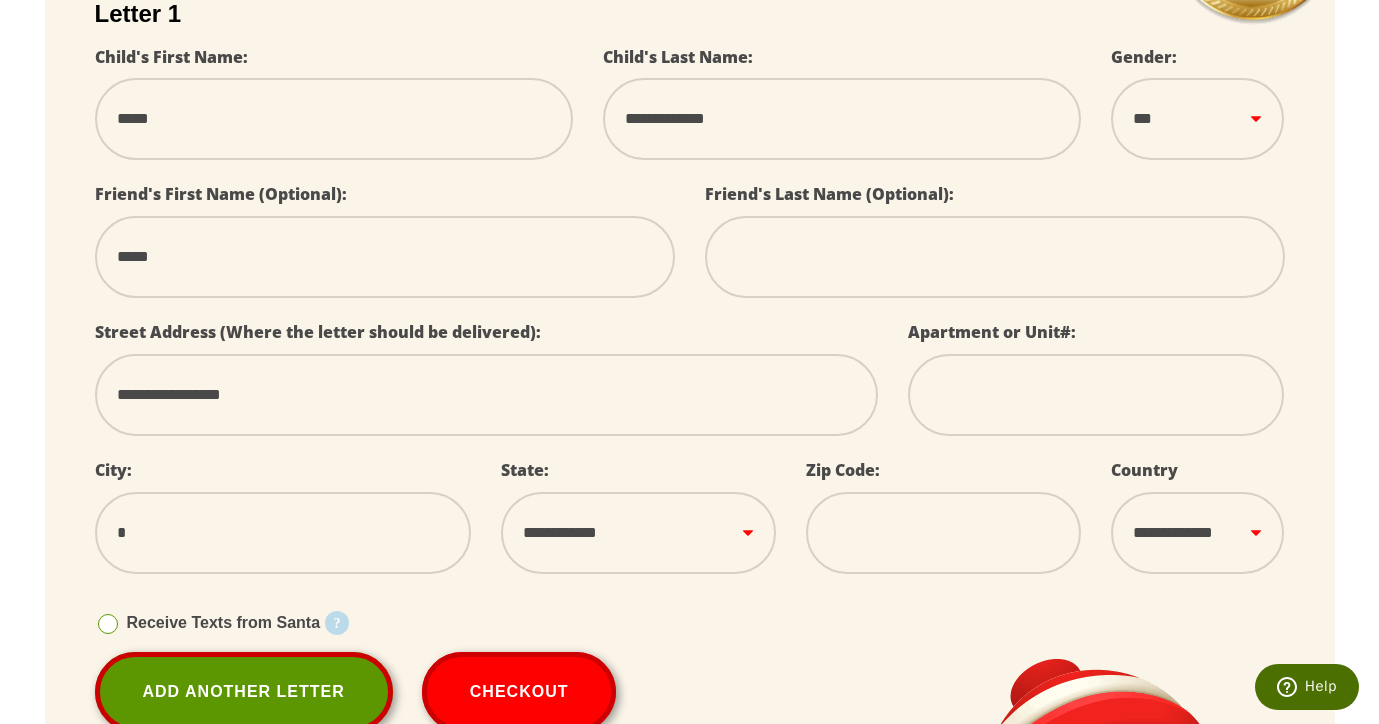 type on "**" 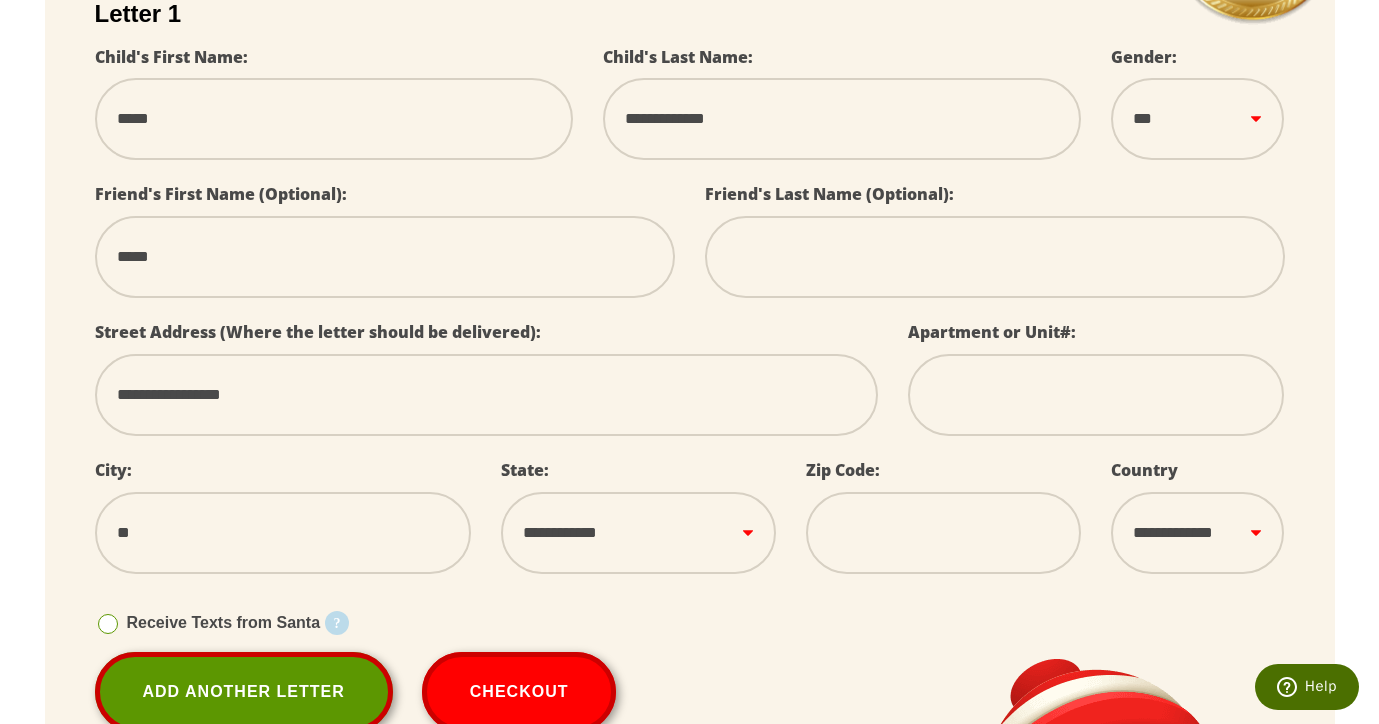 type on "***" 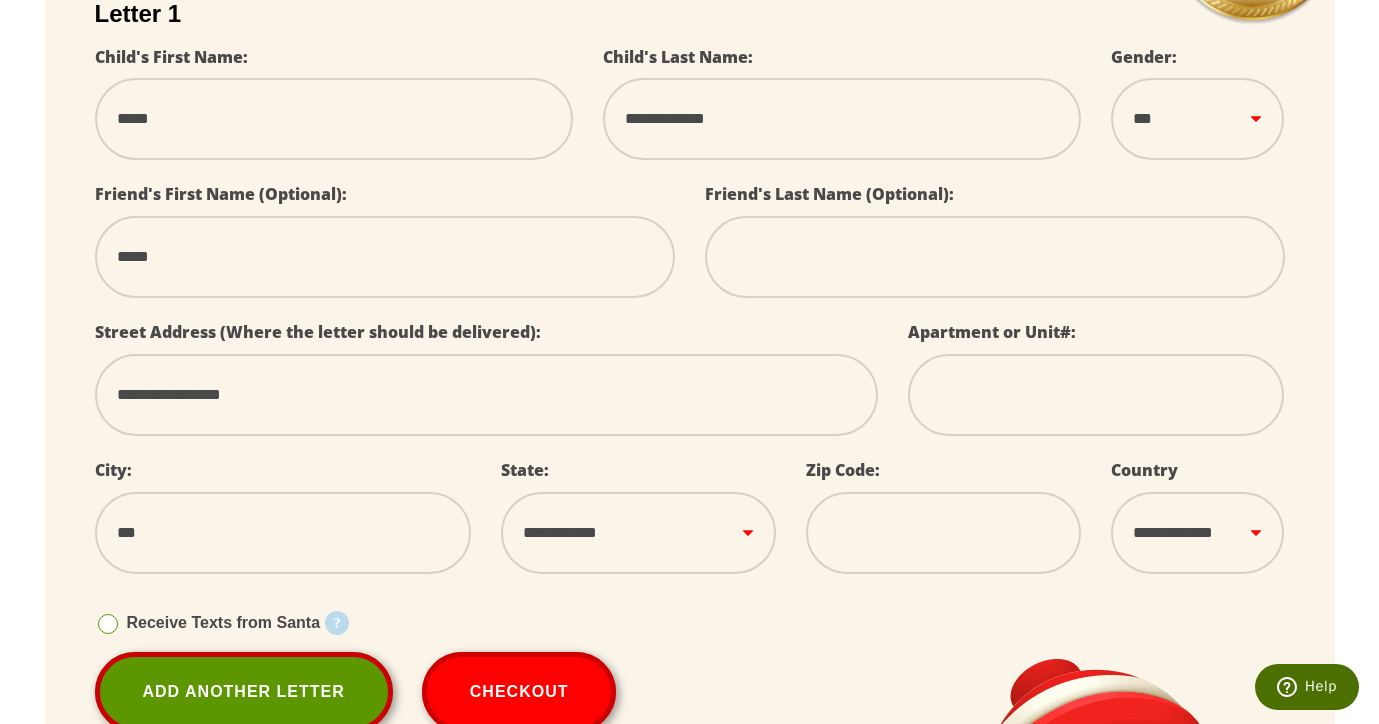 type on "****" 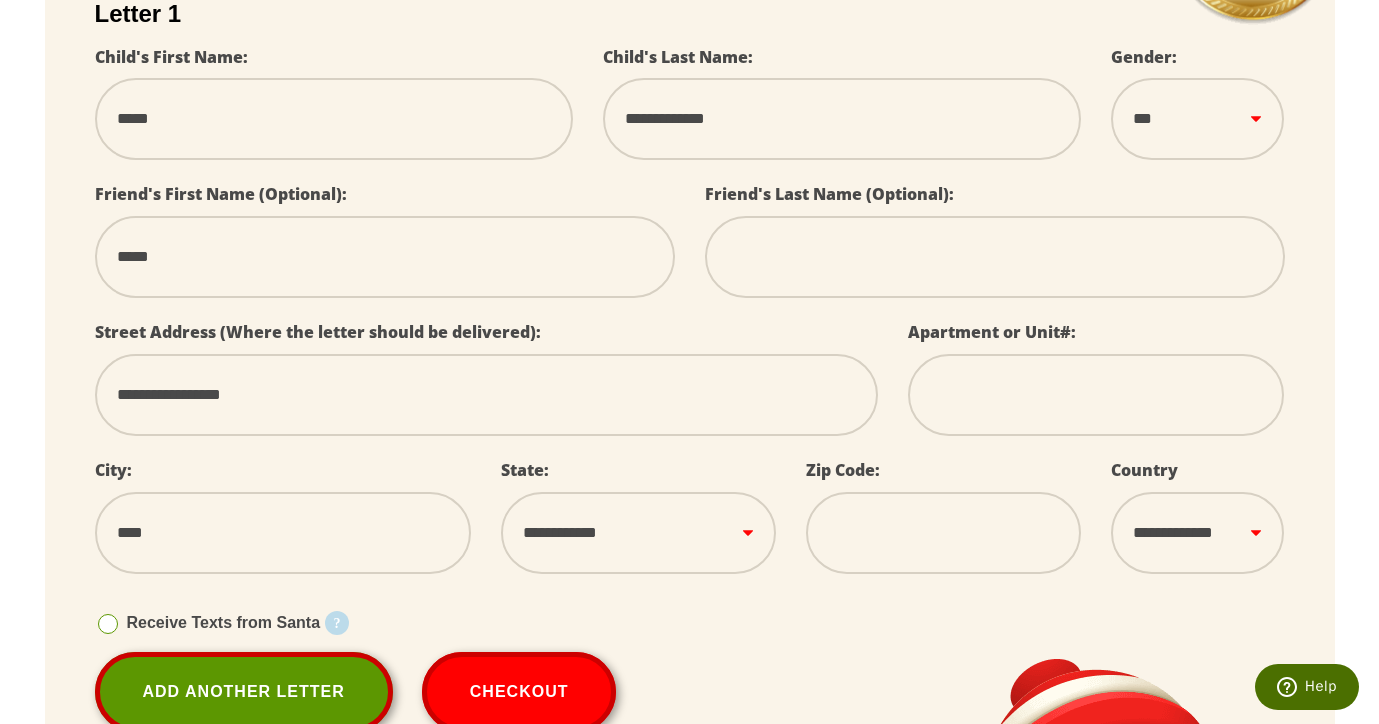 type on "****" 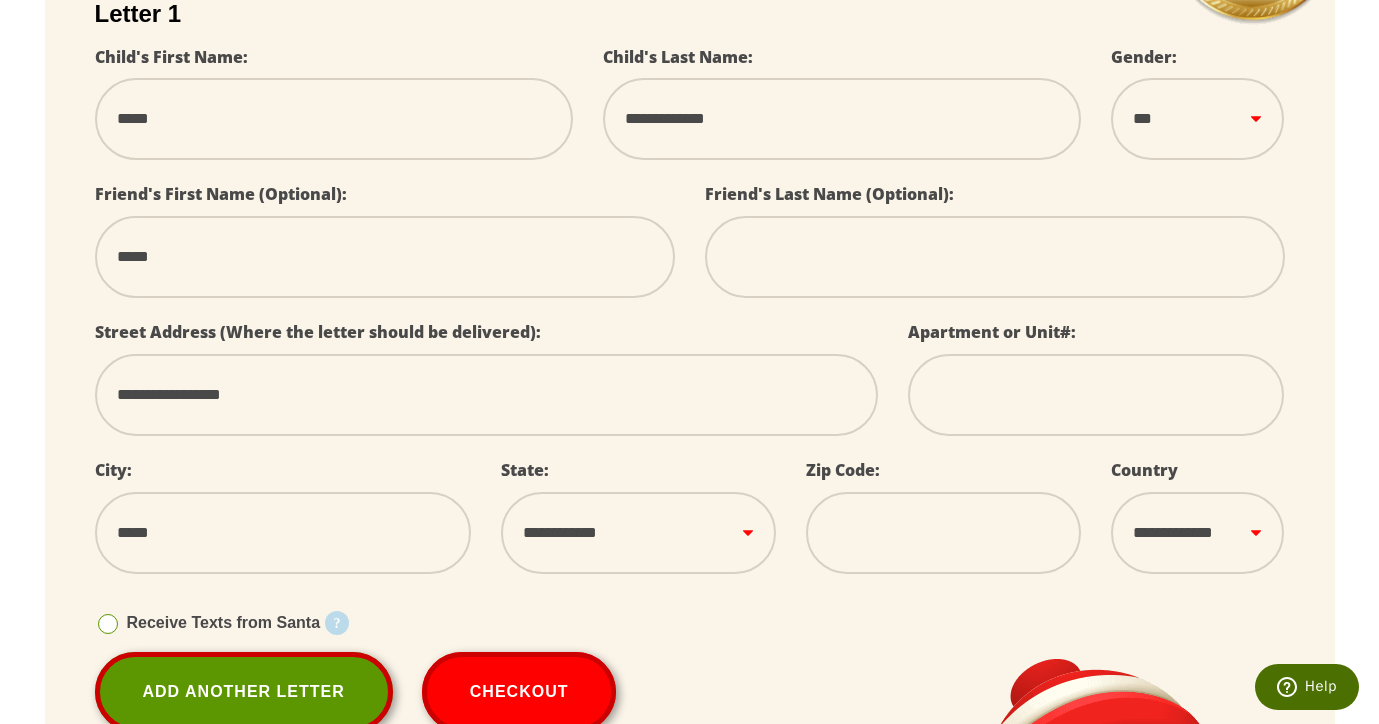 type on "******" 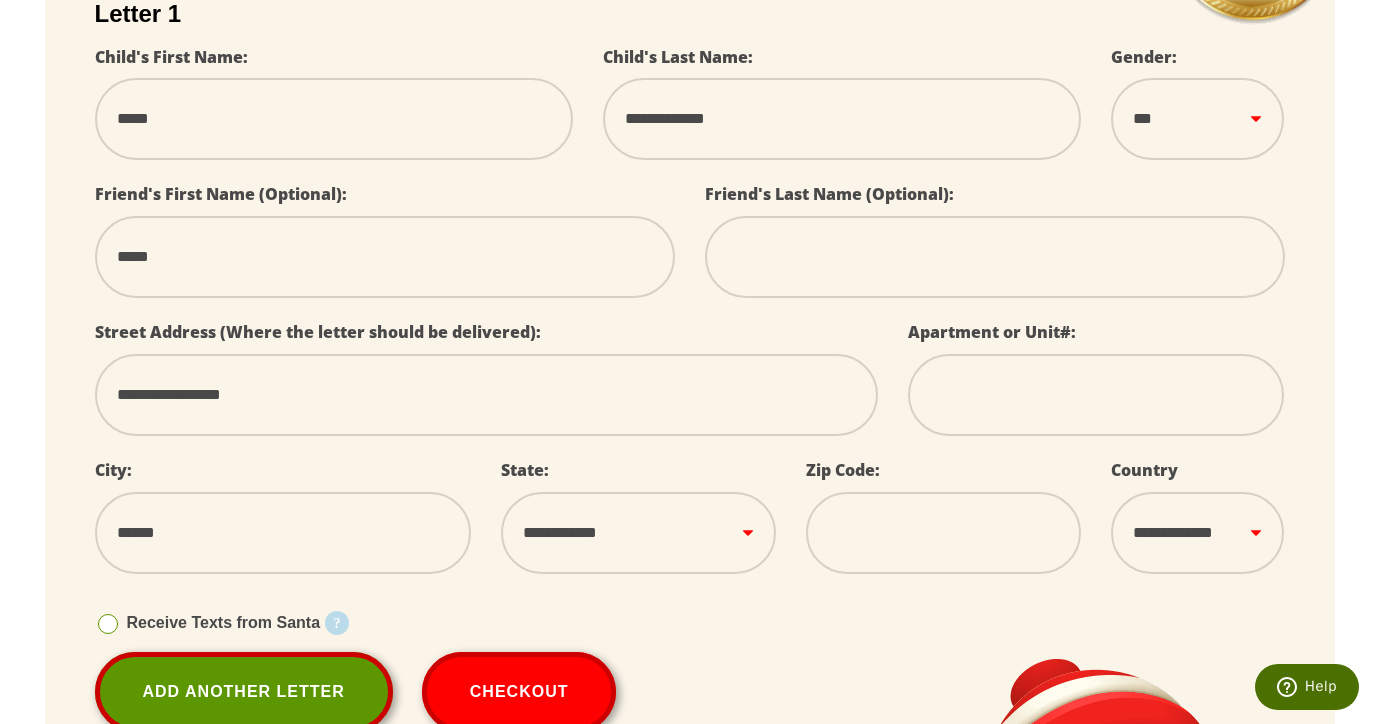 type on "*******" 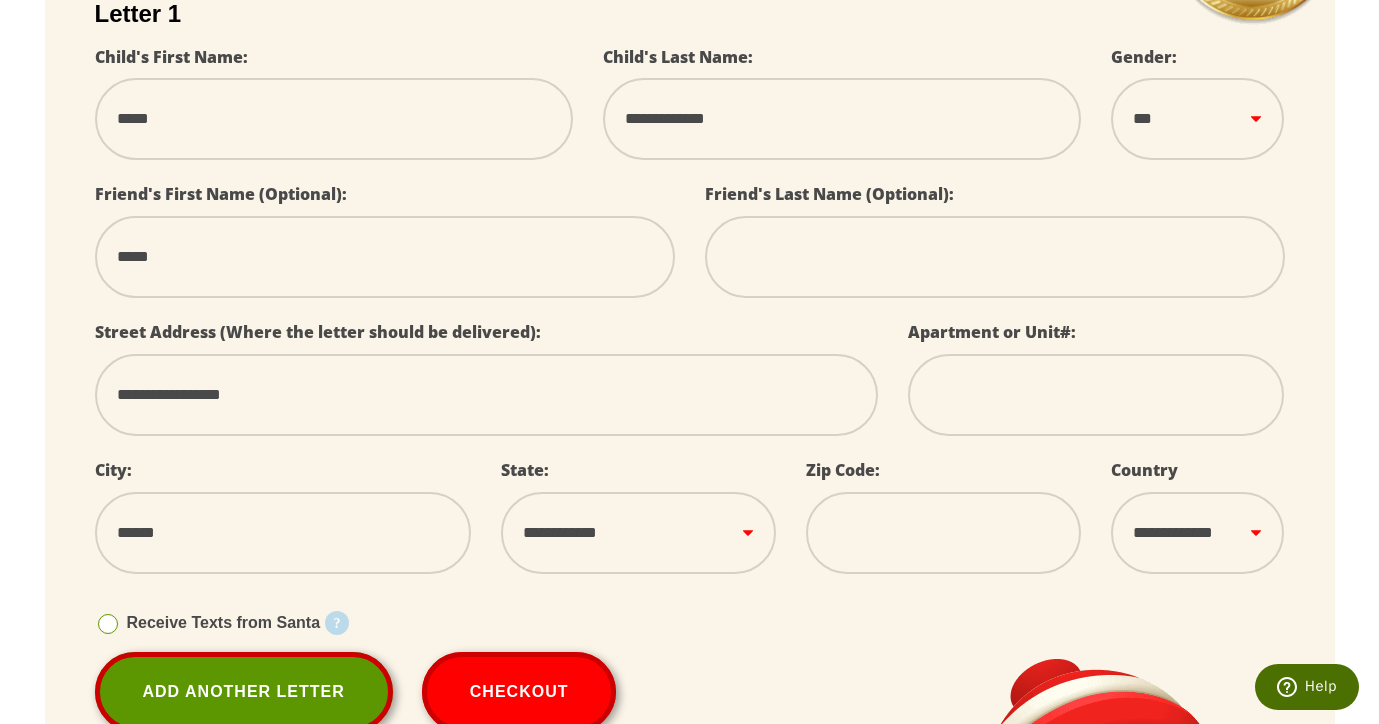 select 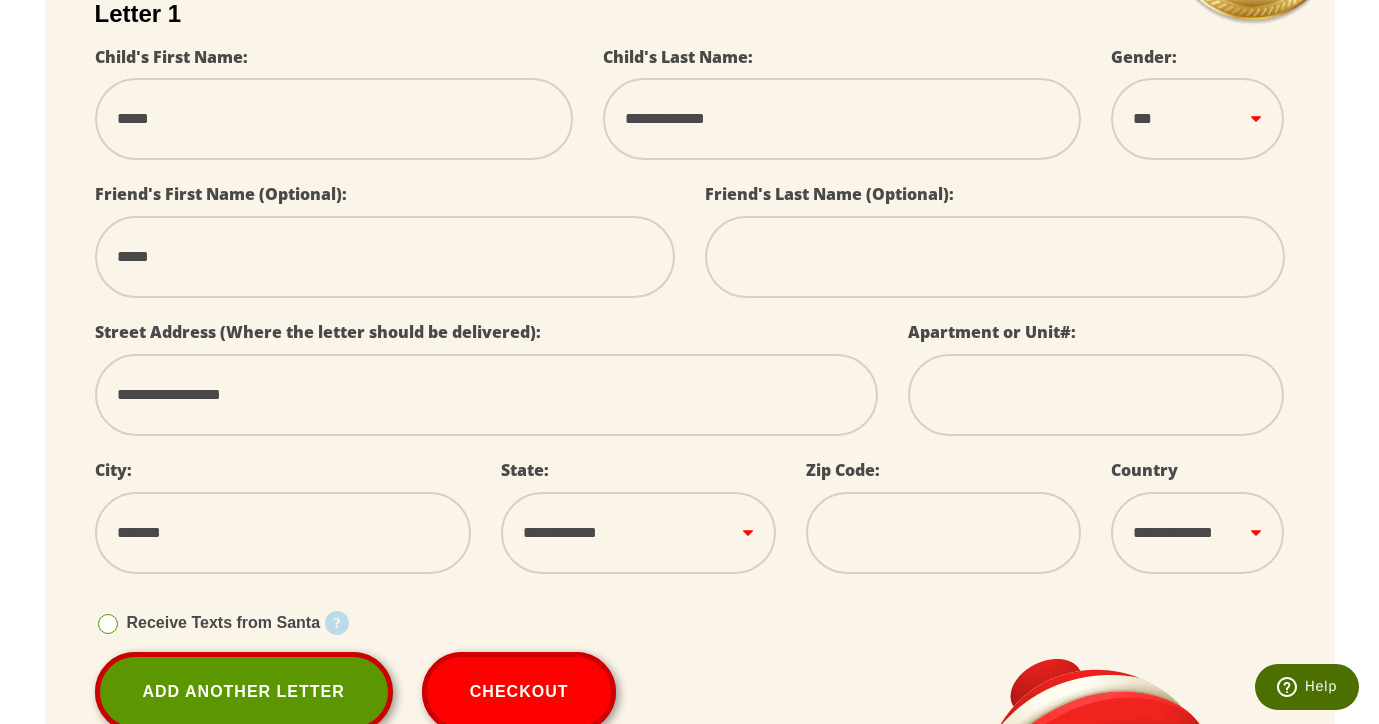 type on "********" 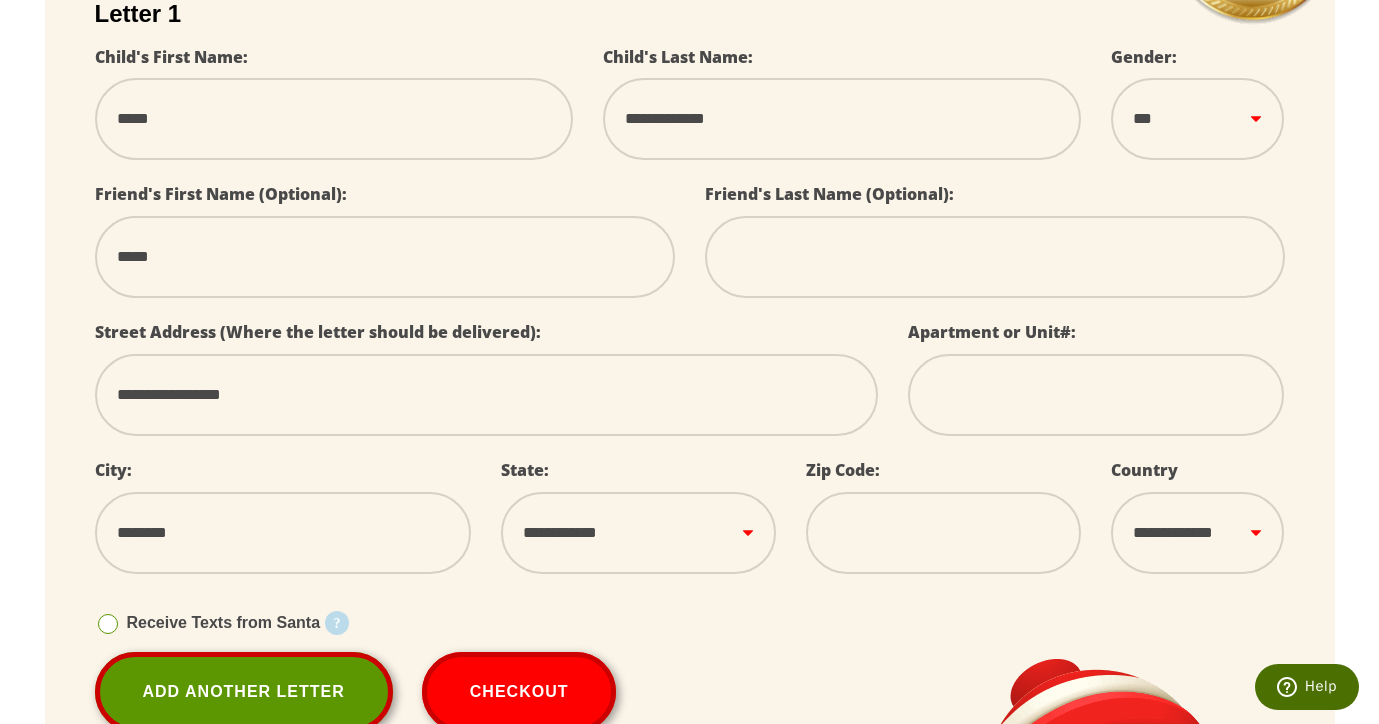 type on "*********" 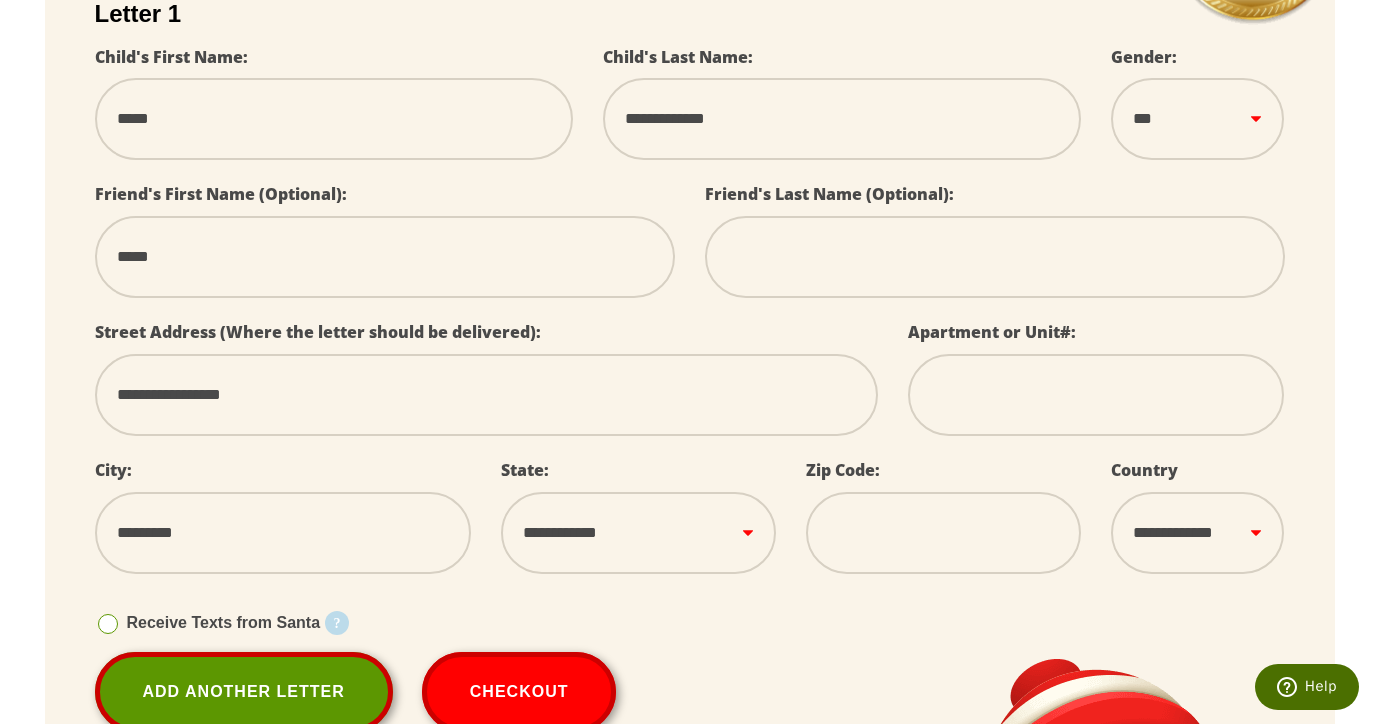 type on "*********" 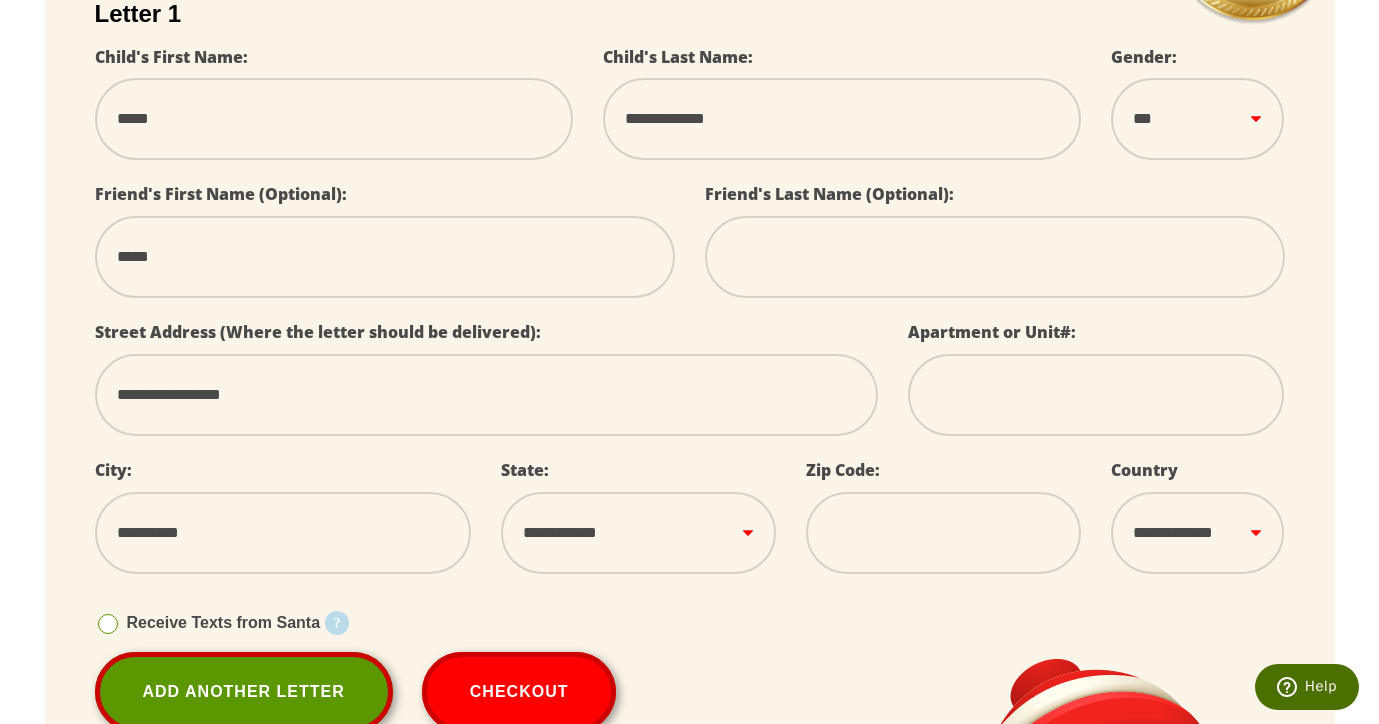 type on "*********" 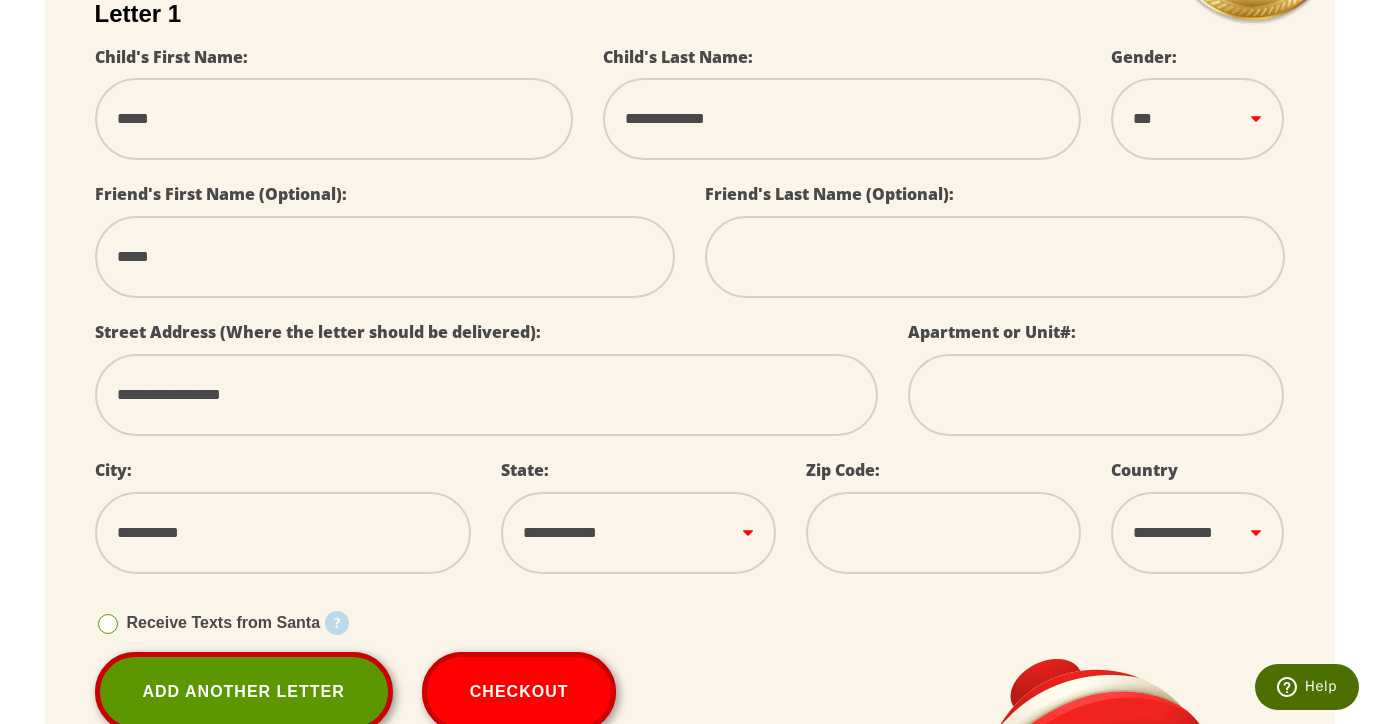 select on "**" 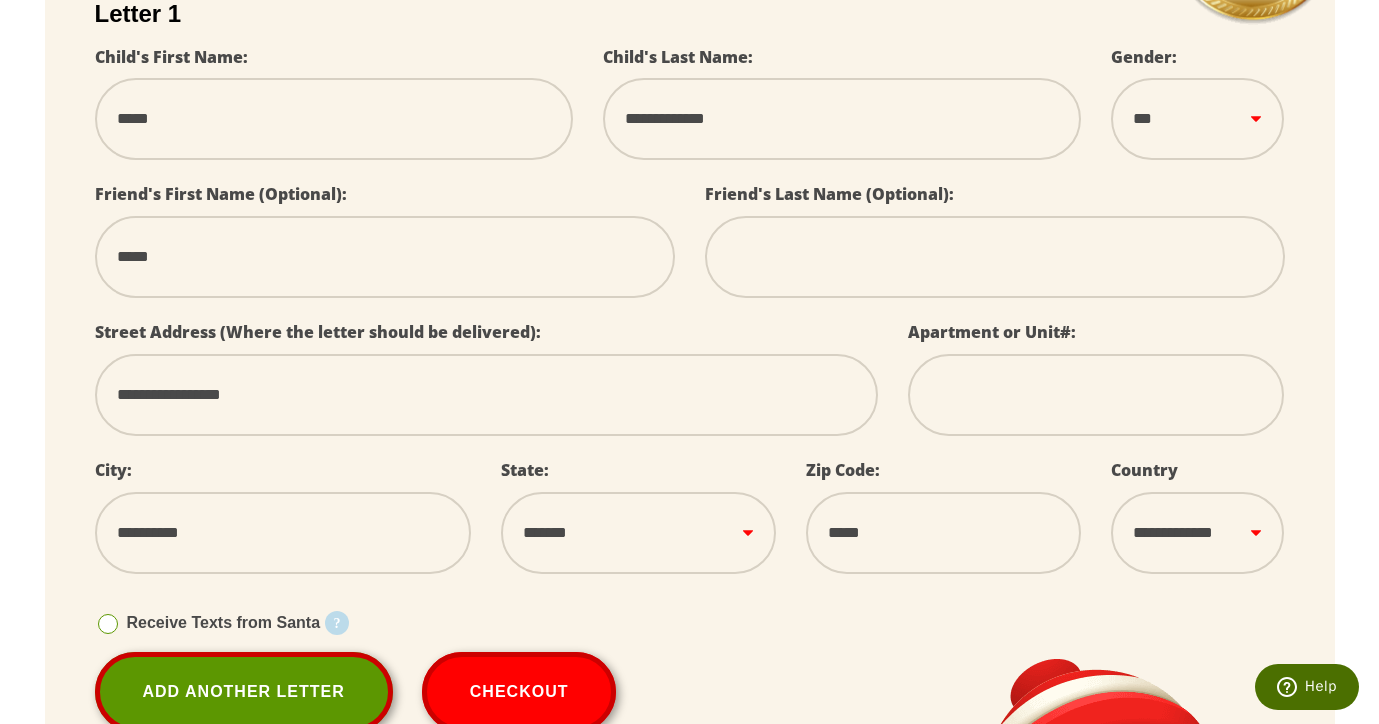 type on "*****" 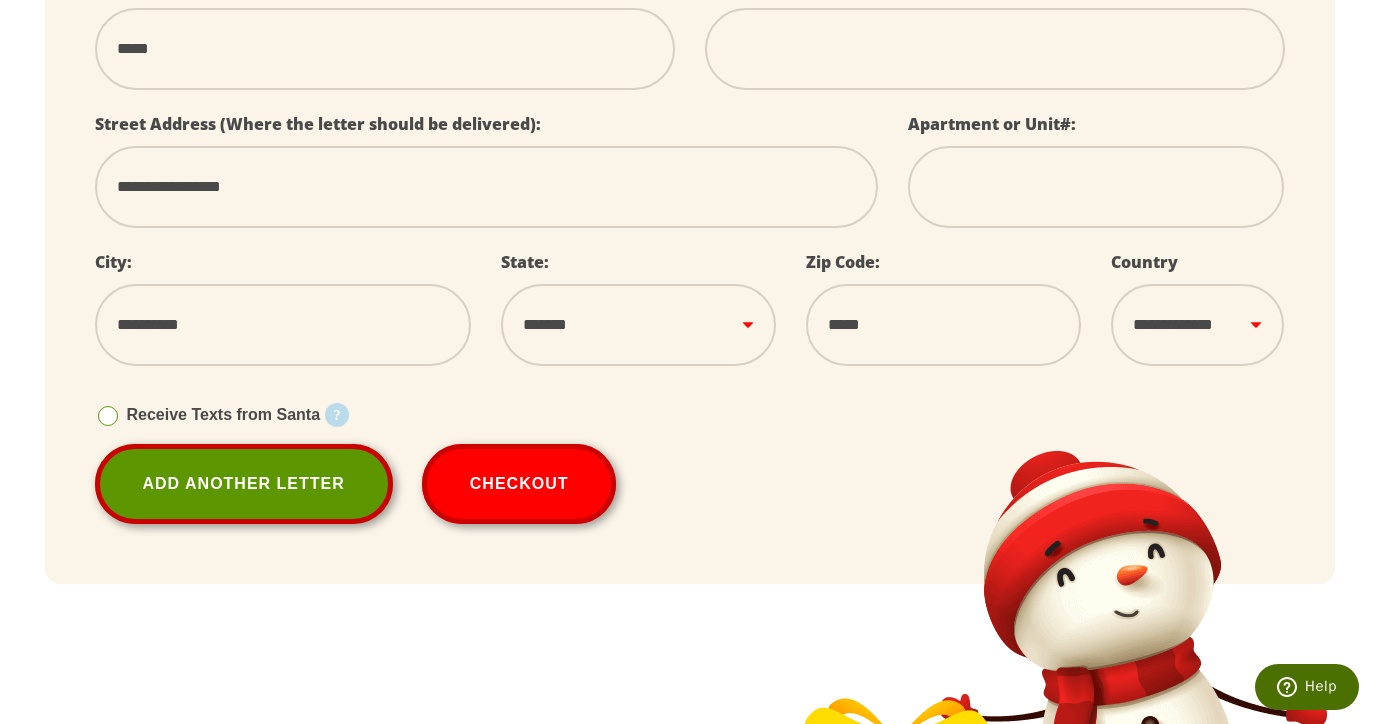 scroll, scrollTop: 727, scrollLeft: 0, axis: vertical 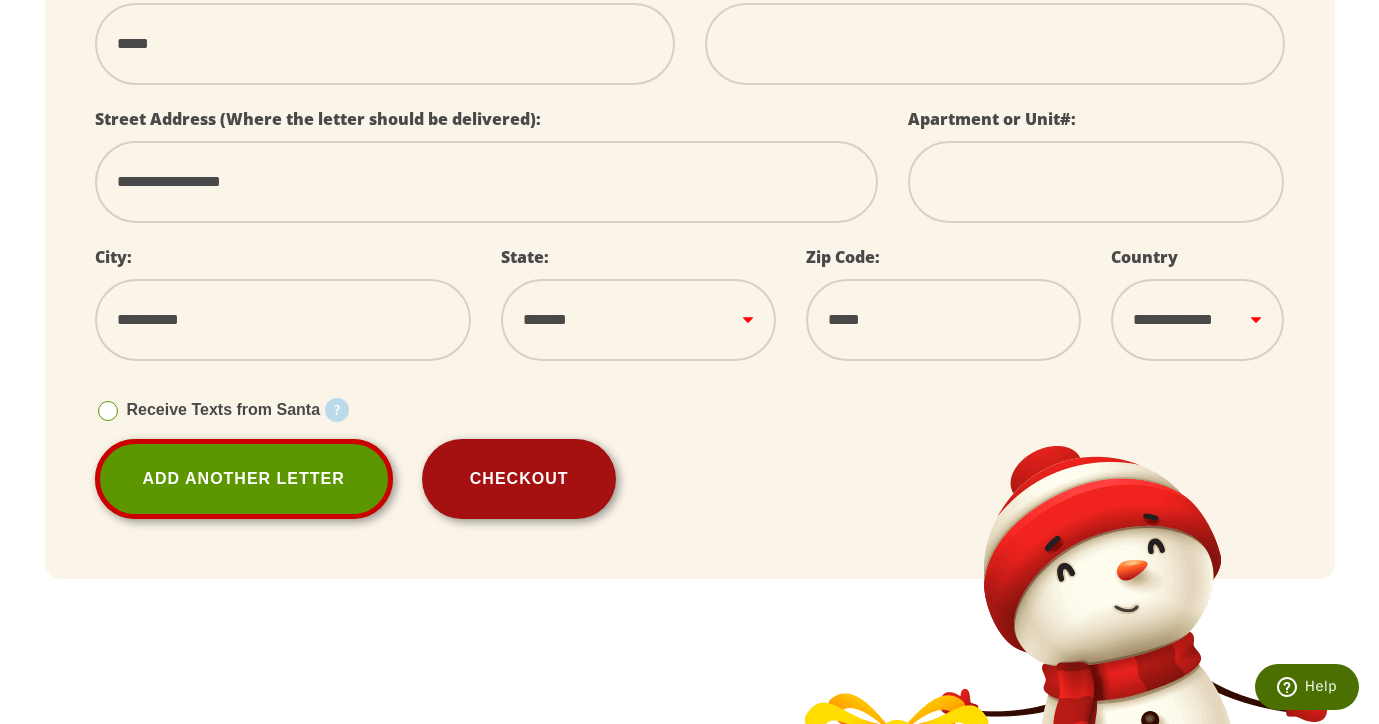 click on "Checkout" at bounding box center (519, 479) 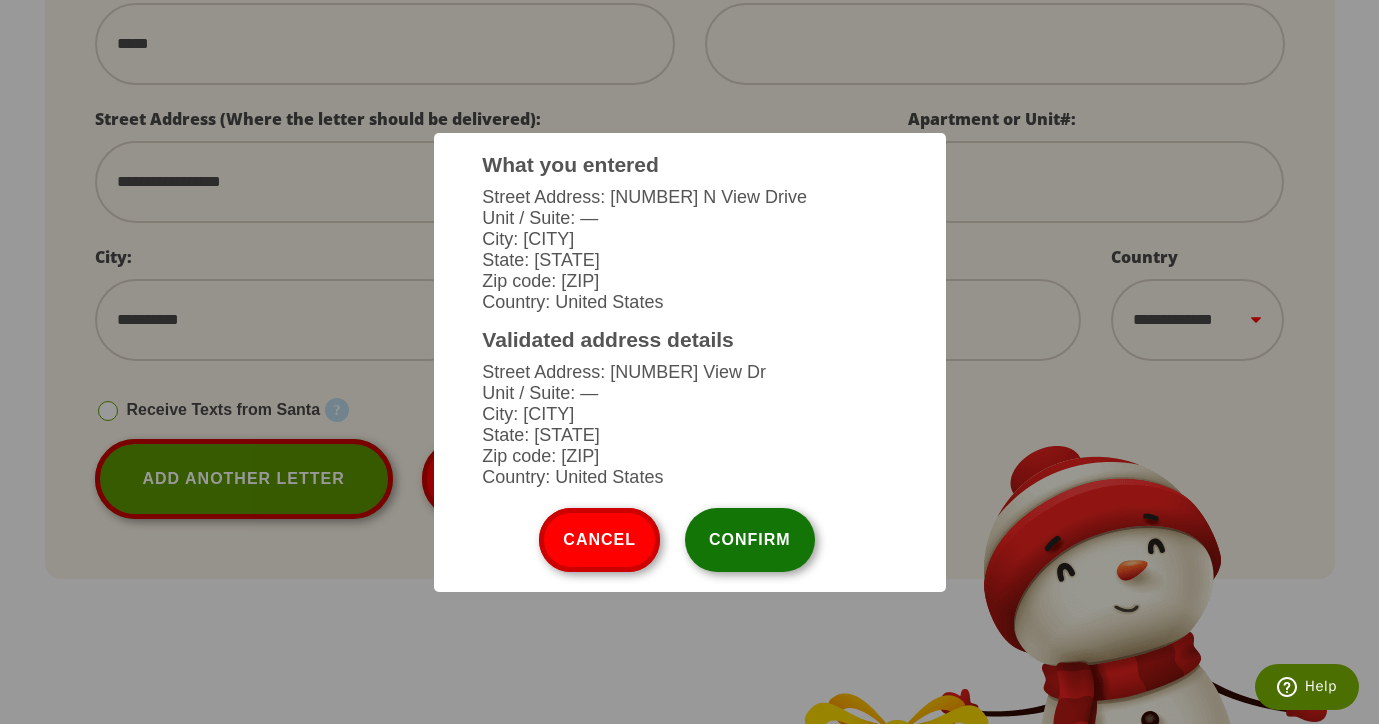 click on "Confirm" at bounding box center (750, 540) 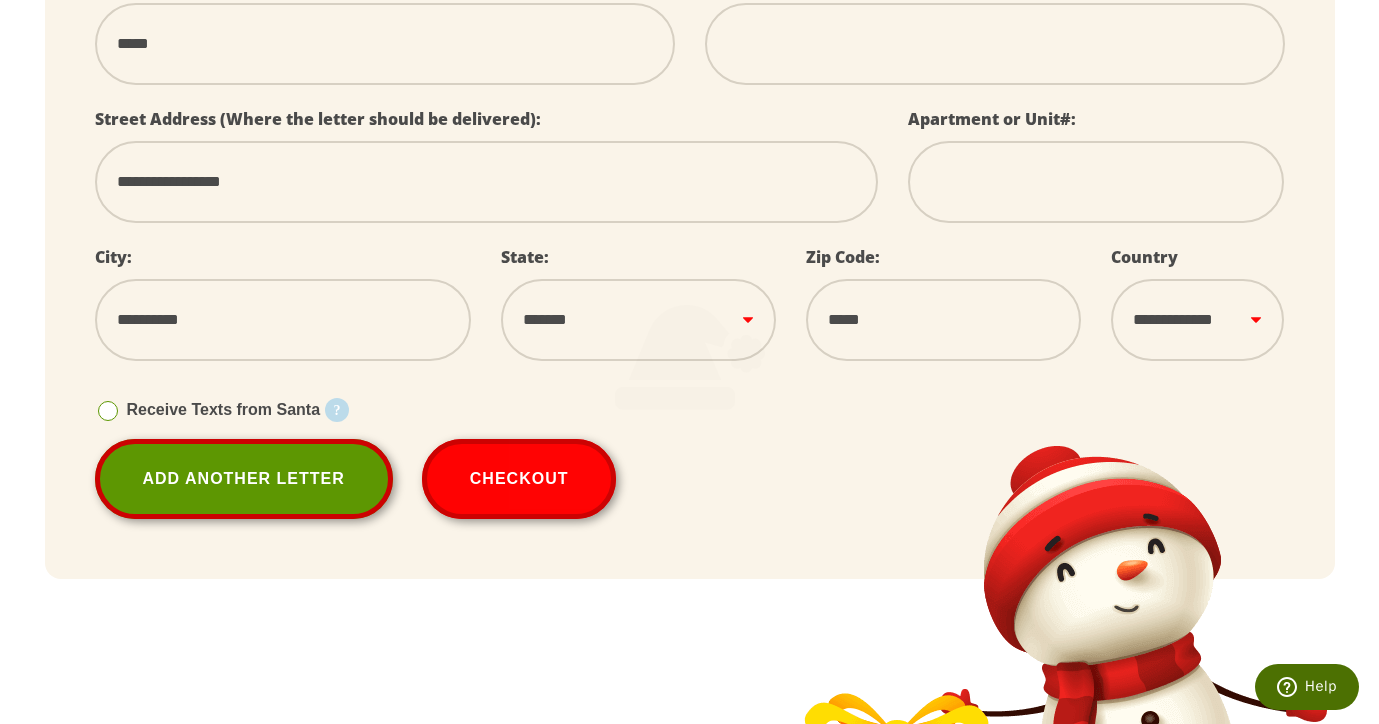 type on "**********" 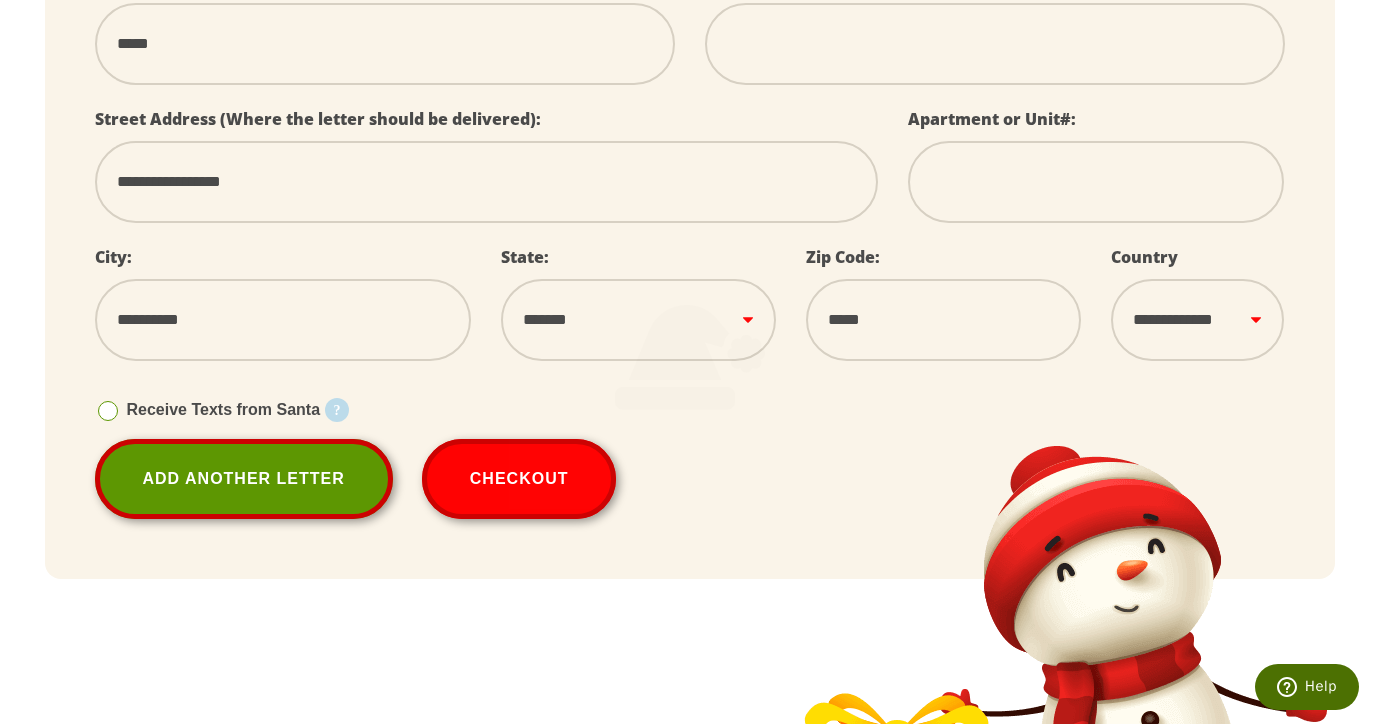 type on "*********" 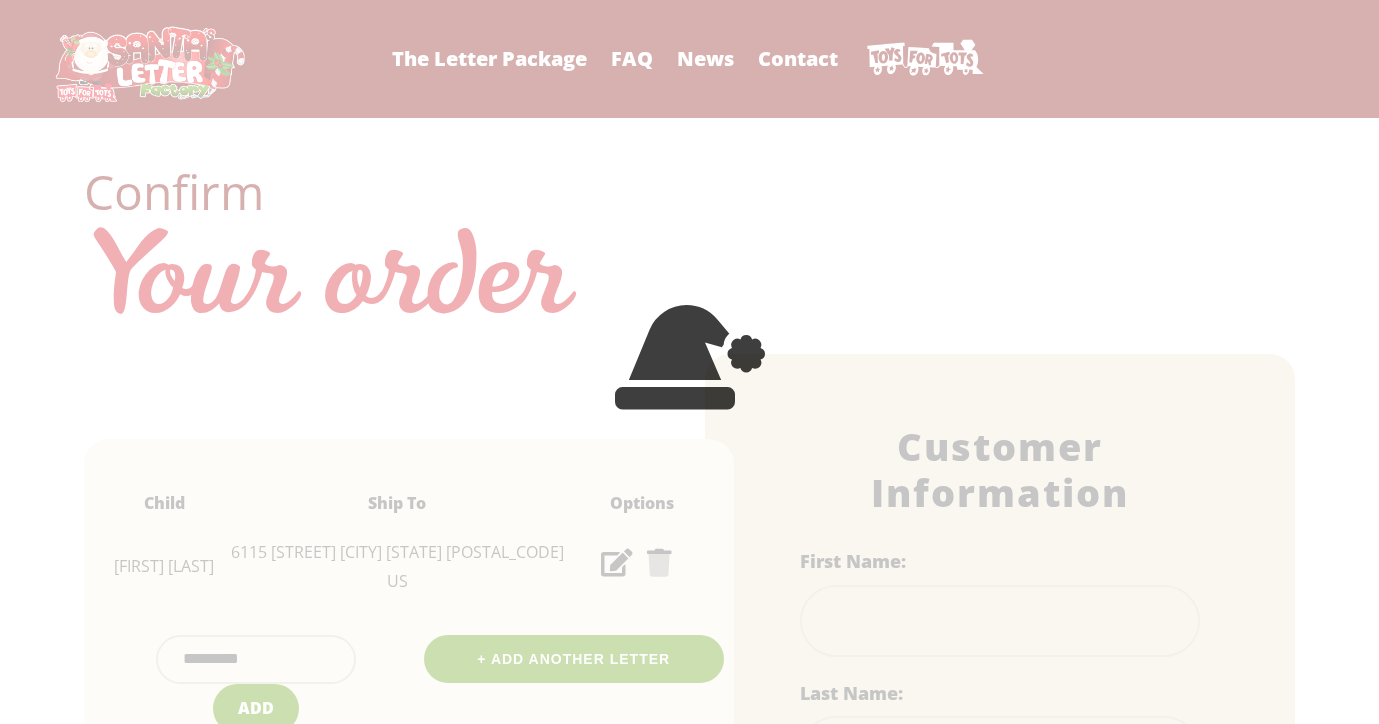 scroll, scrollTop: 0, scrollLeft: 0, axis: both 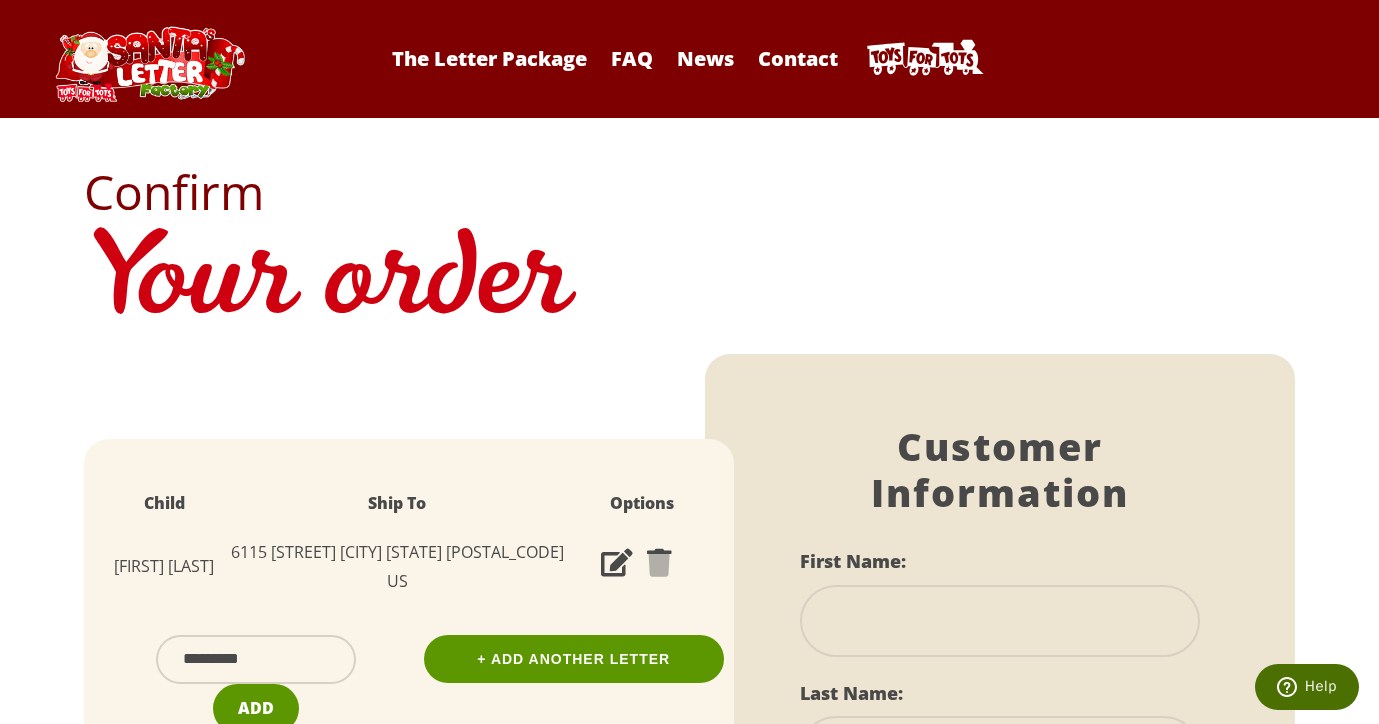 click on "*********" at bounding box center (256, 659) 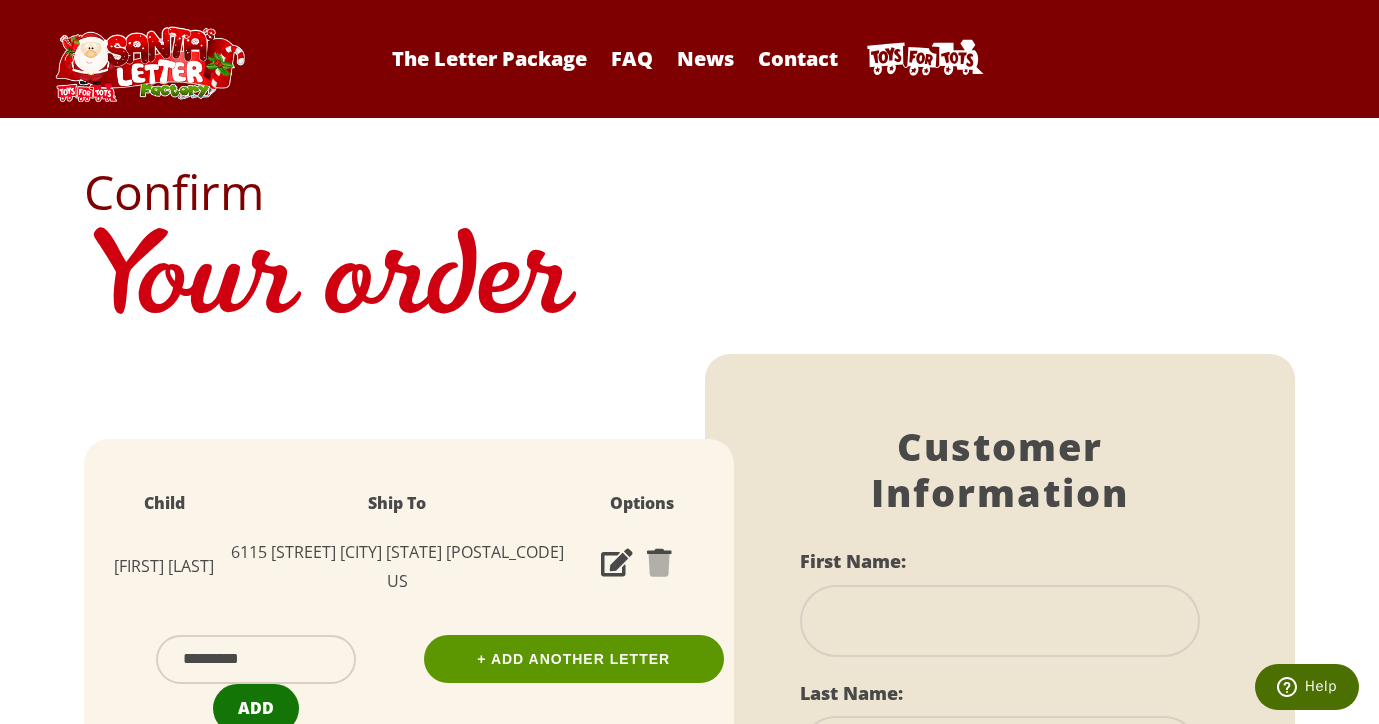 click on "Add" at bounding box center (256, 708) 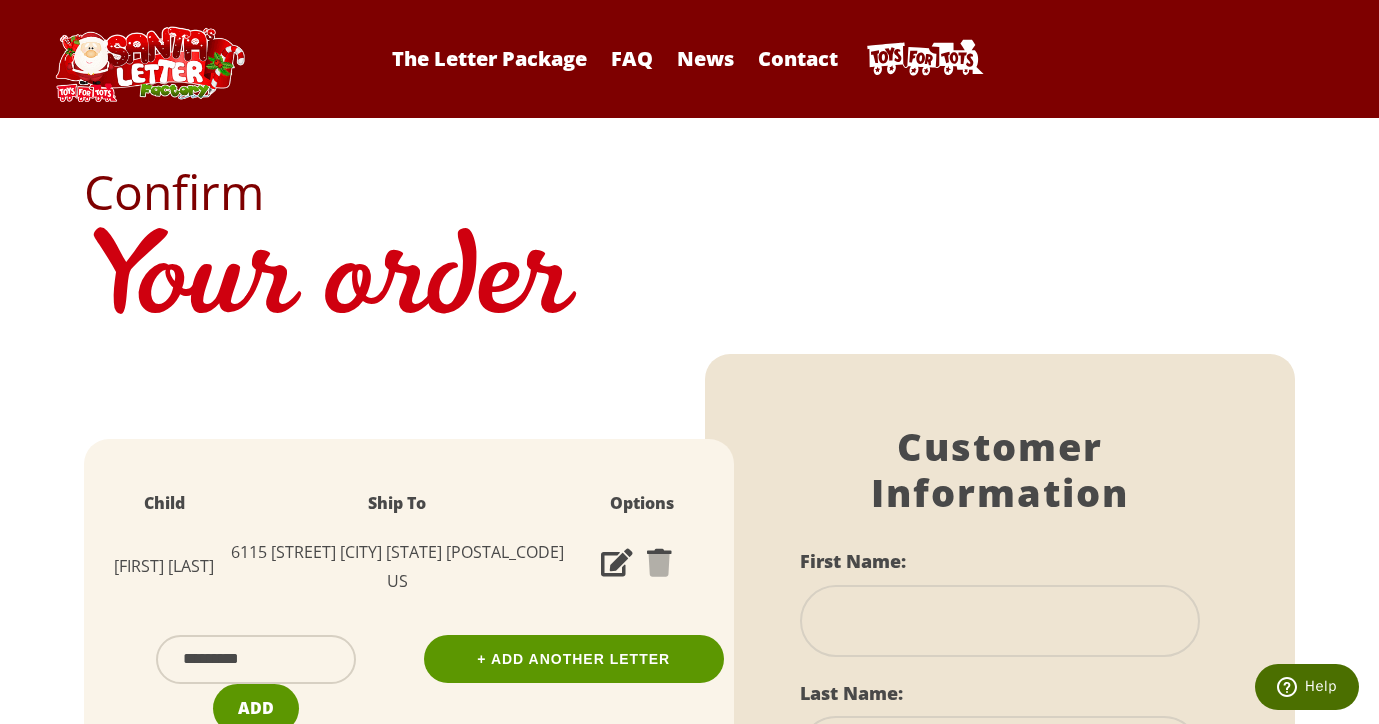 click on "Confirm   Your order   Child   Ship To   Options
River Deutschlander
6115 View Dr
Park City UT
84098 US
*********   Add   + Add Another Letter     + Add Another Letter   *********   Add
Choose Date To Send Custom Letter
11/01/2025
11/15/2025
12/01/2025
Shipping Options
Ground Shipping  Free
FedEx 2 Day $14.95
All shipments are guaranteed to be delivered by December 24th
Letter   $19.99           Shipping
$0.00
Shipping Insurance  (Remove)
$1.95
Coupon Applied
-$4.39
Order Total   $17.55         Pay Pal" at bounding box center [689, 1017] 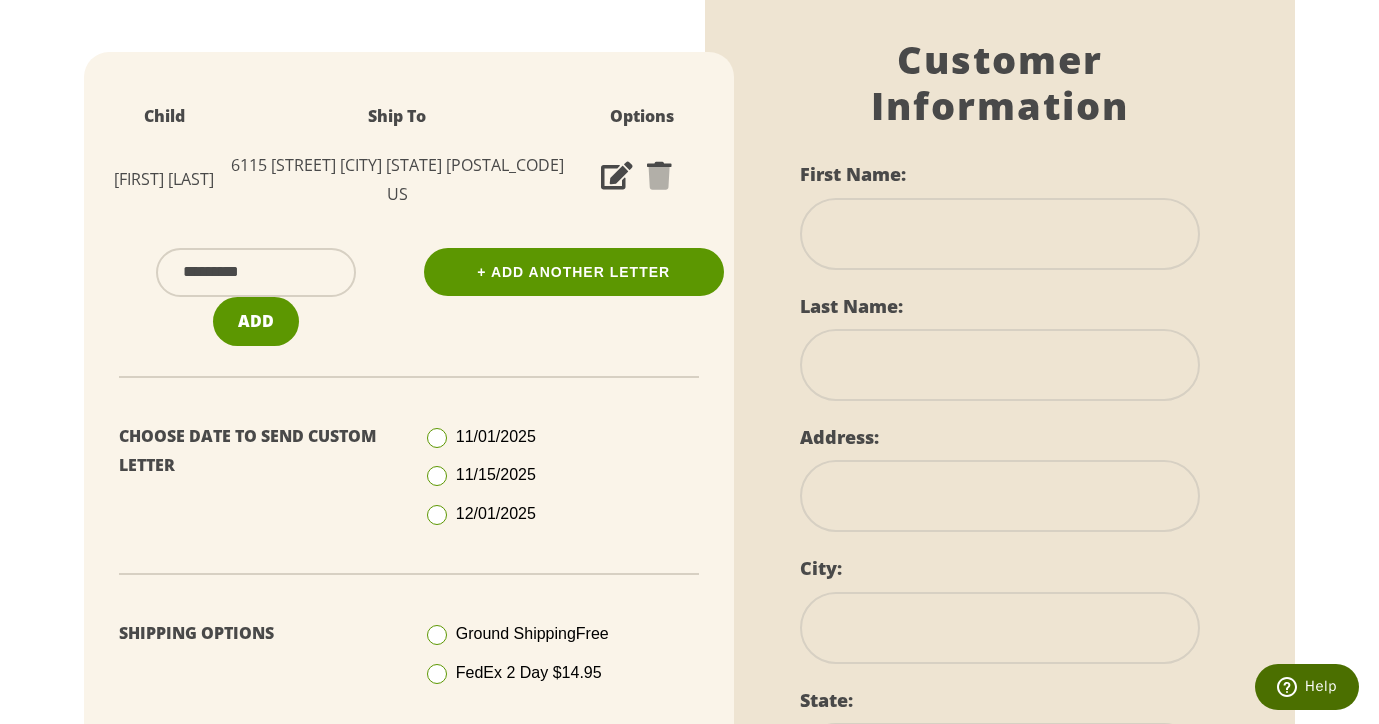 scroll, scrollTop: 409, scrollLeft: 0, axis: vertical 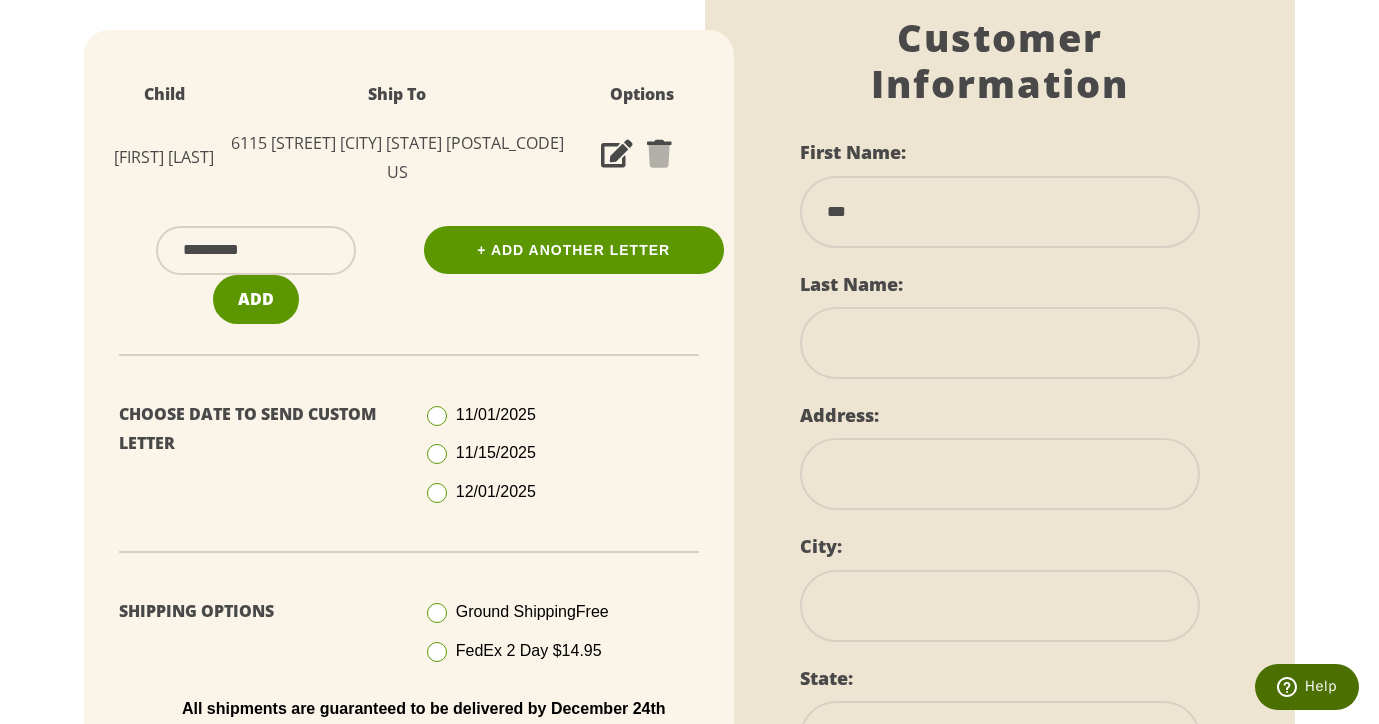 type on "***" 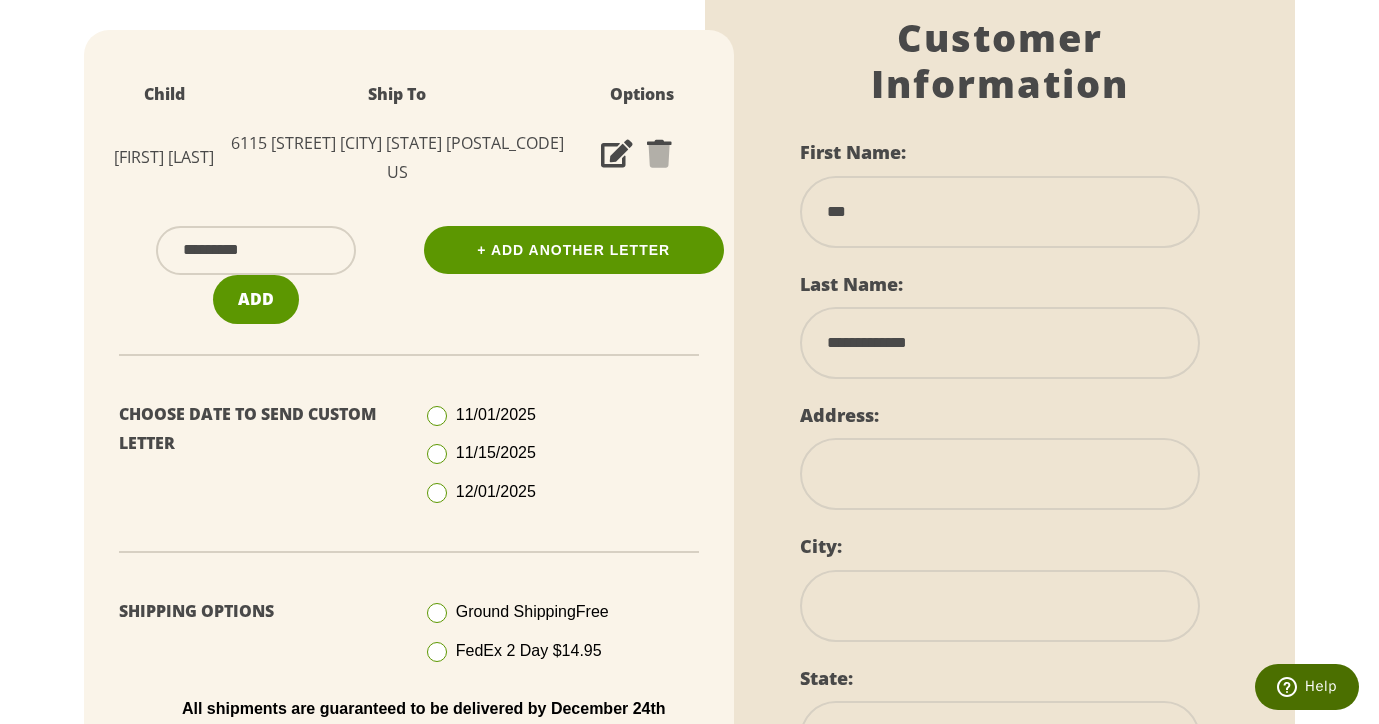 type on "**********" 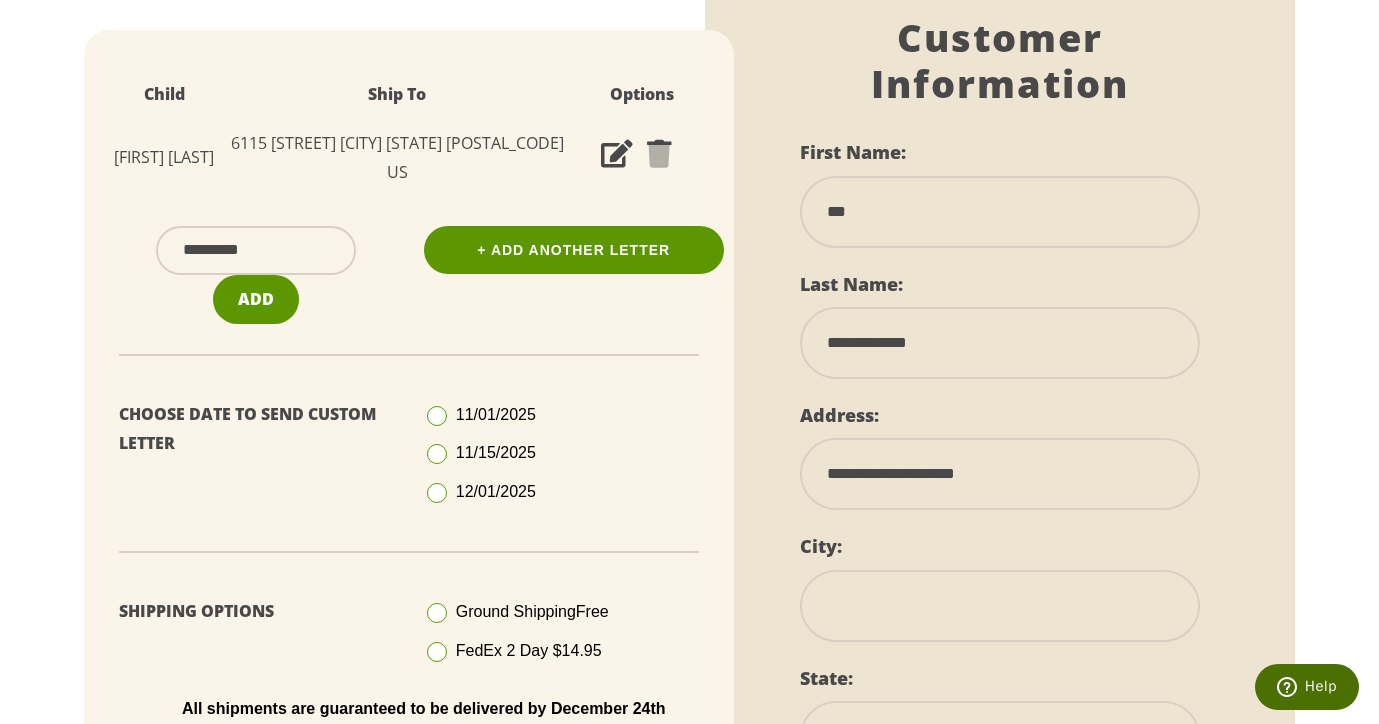 type on "**********" 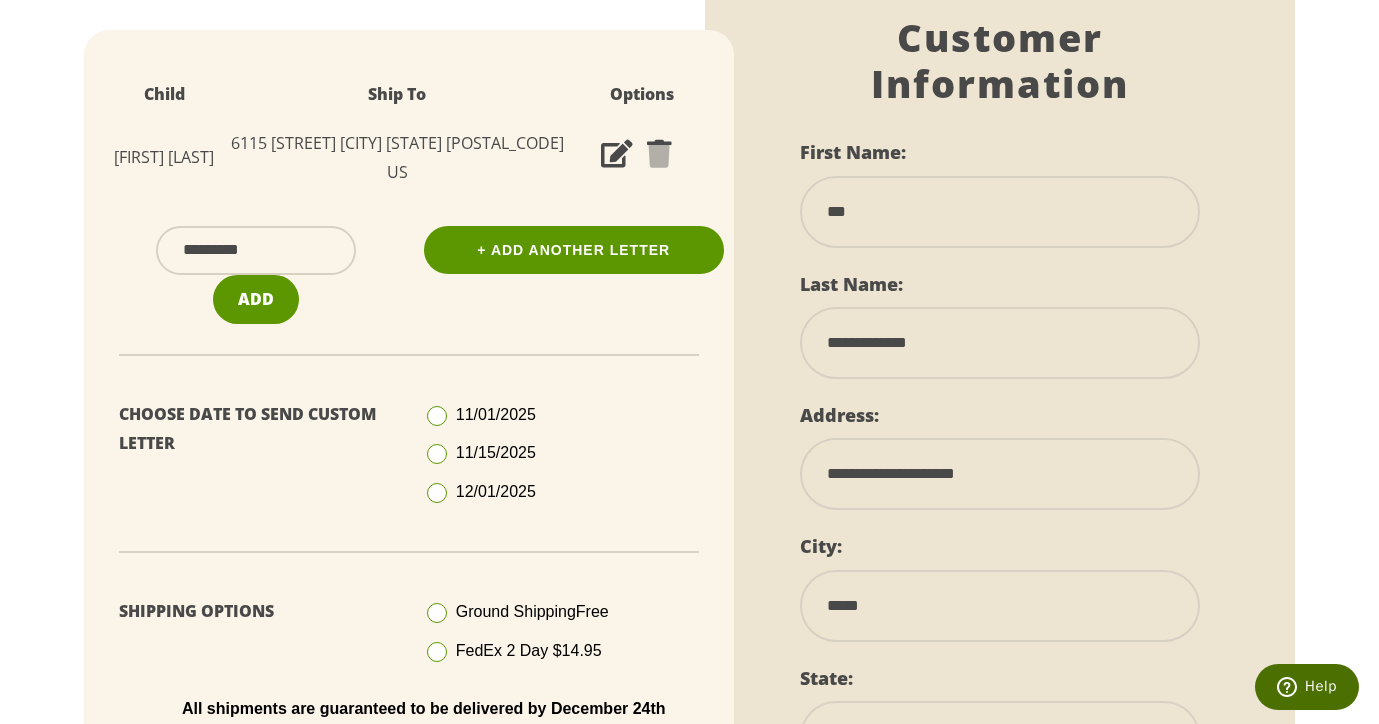 type on "*****" 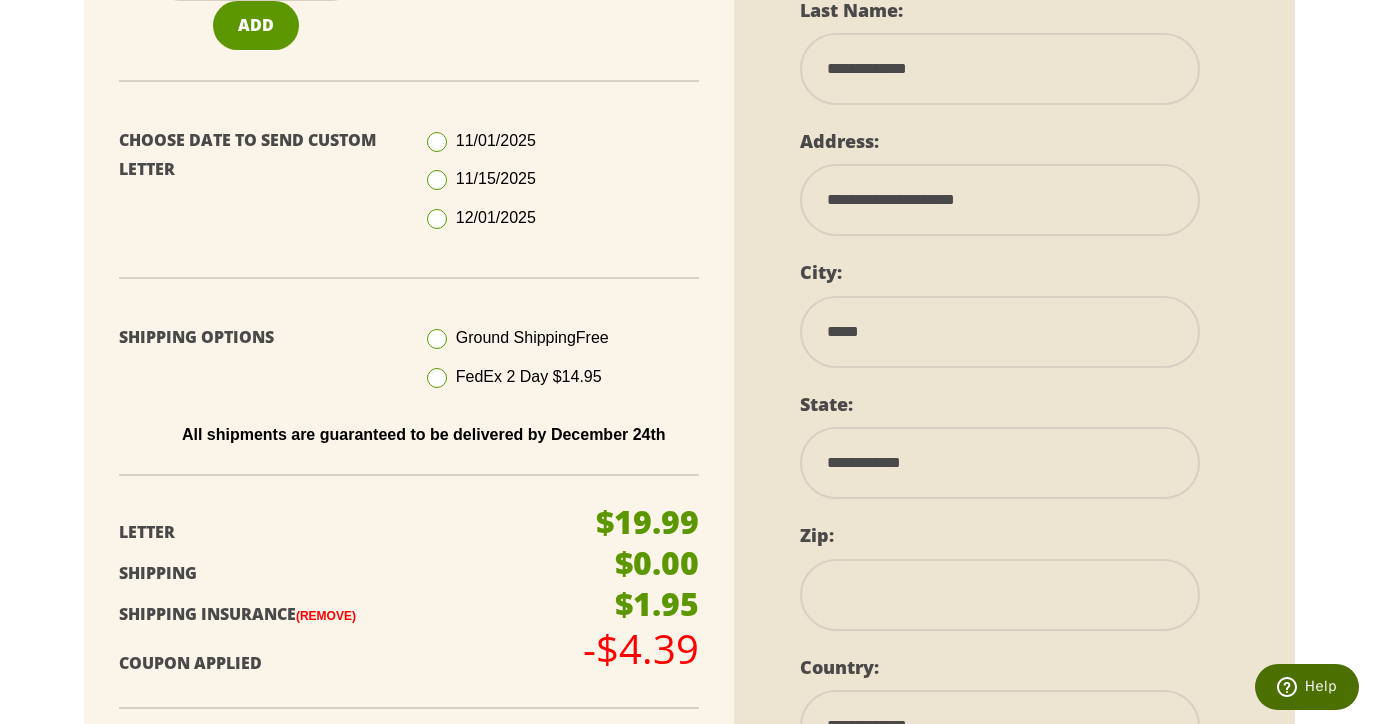 scroll, scrollTop: 686, scrollLeft: 0, axis: vertical 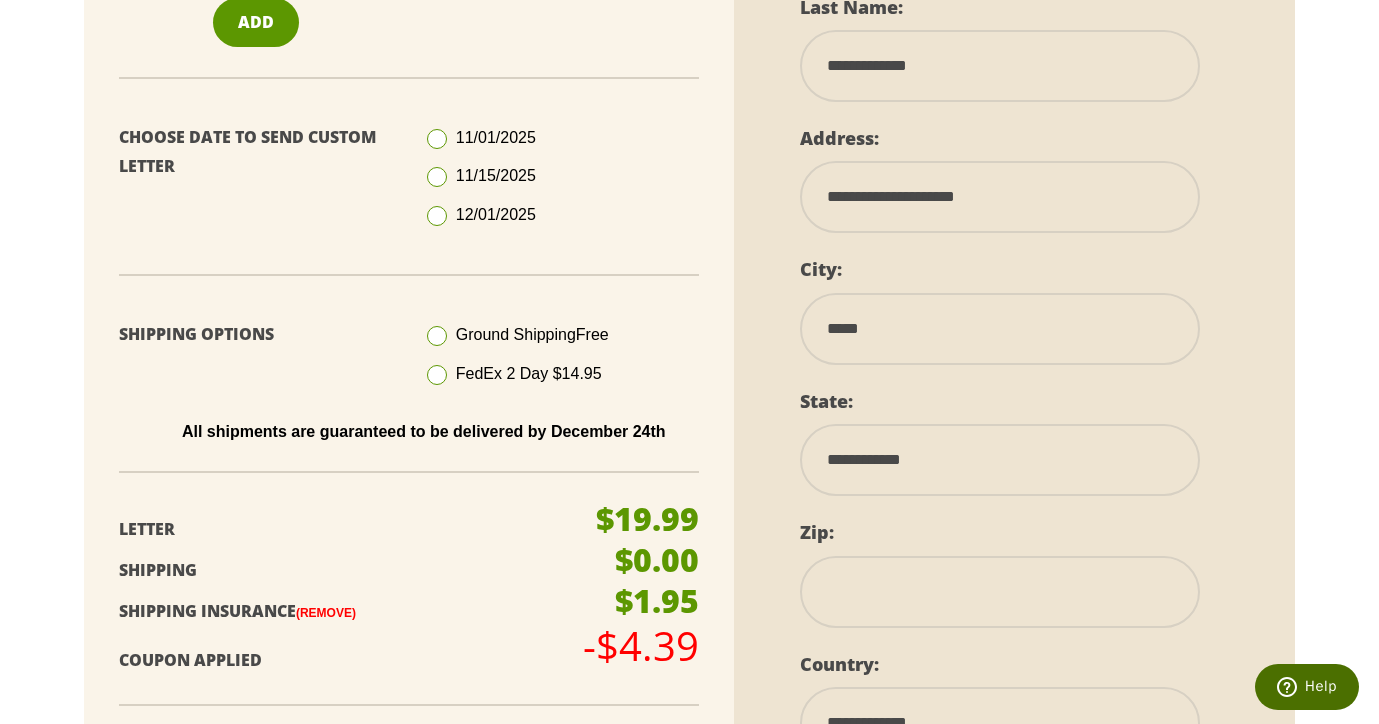 select on "**" 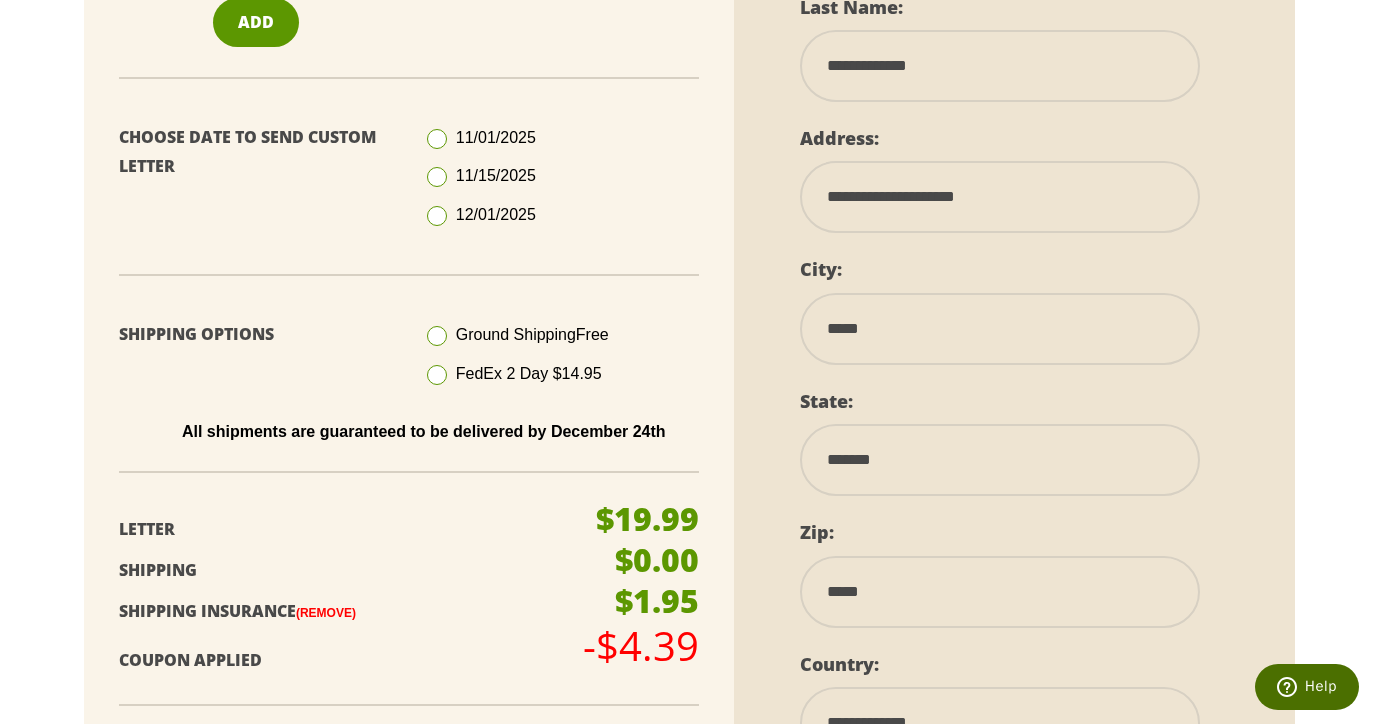 type on "*****" 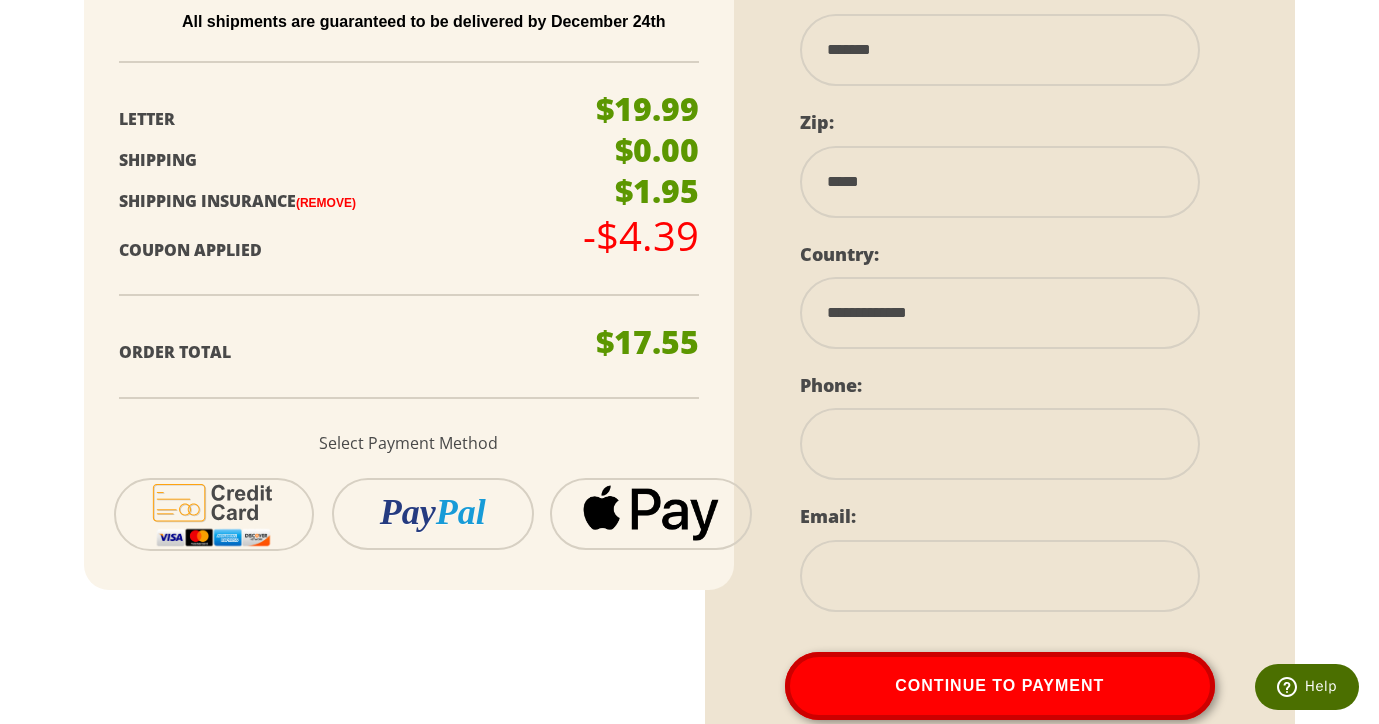 scroll, scrollTop: 1102, scrollLeft: 0, axis: vertical 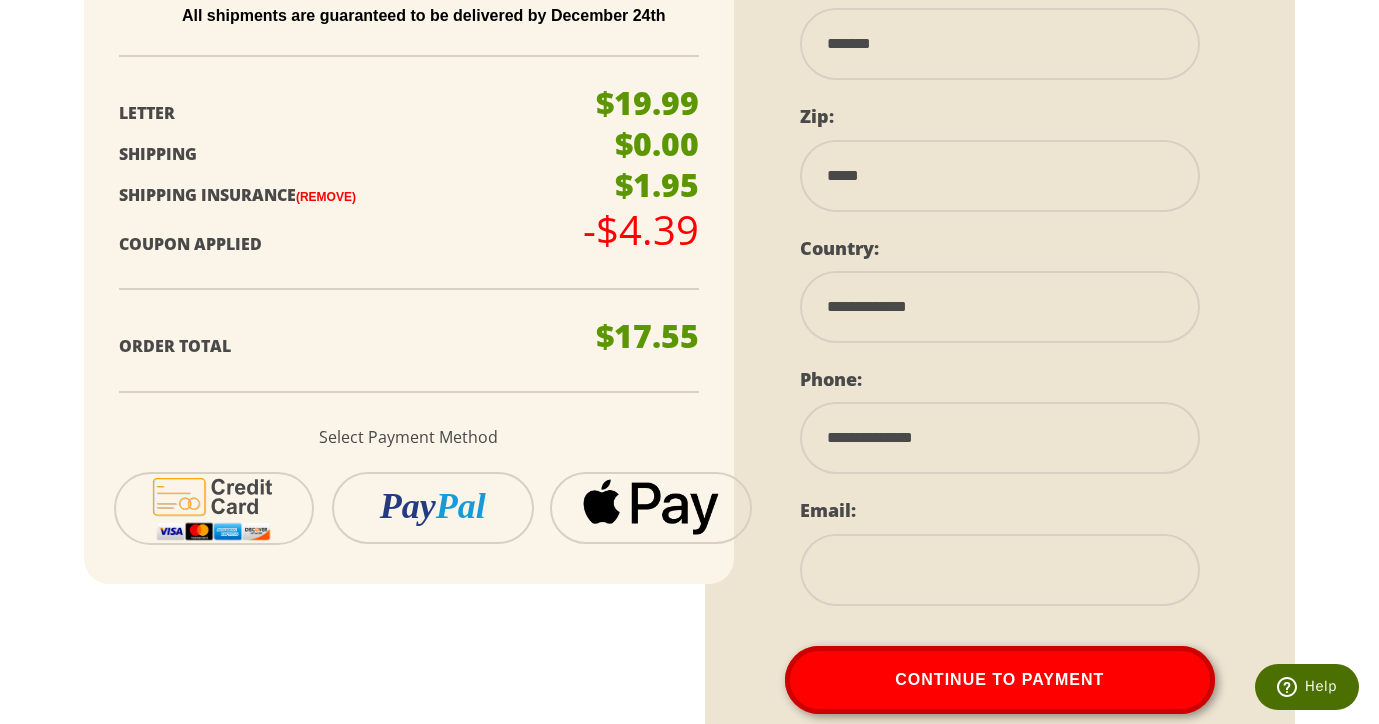 type on "**********" 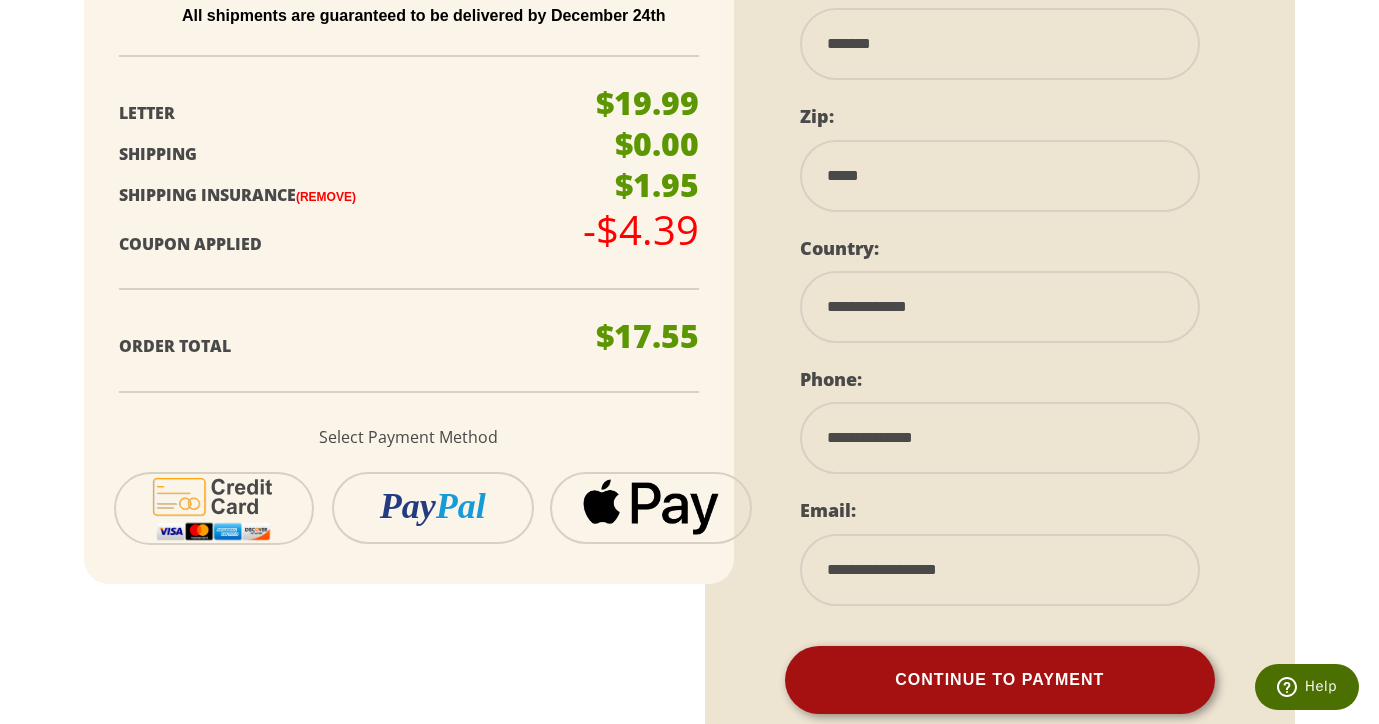 type on "**********" 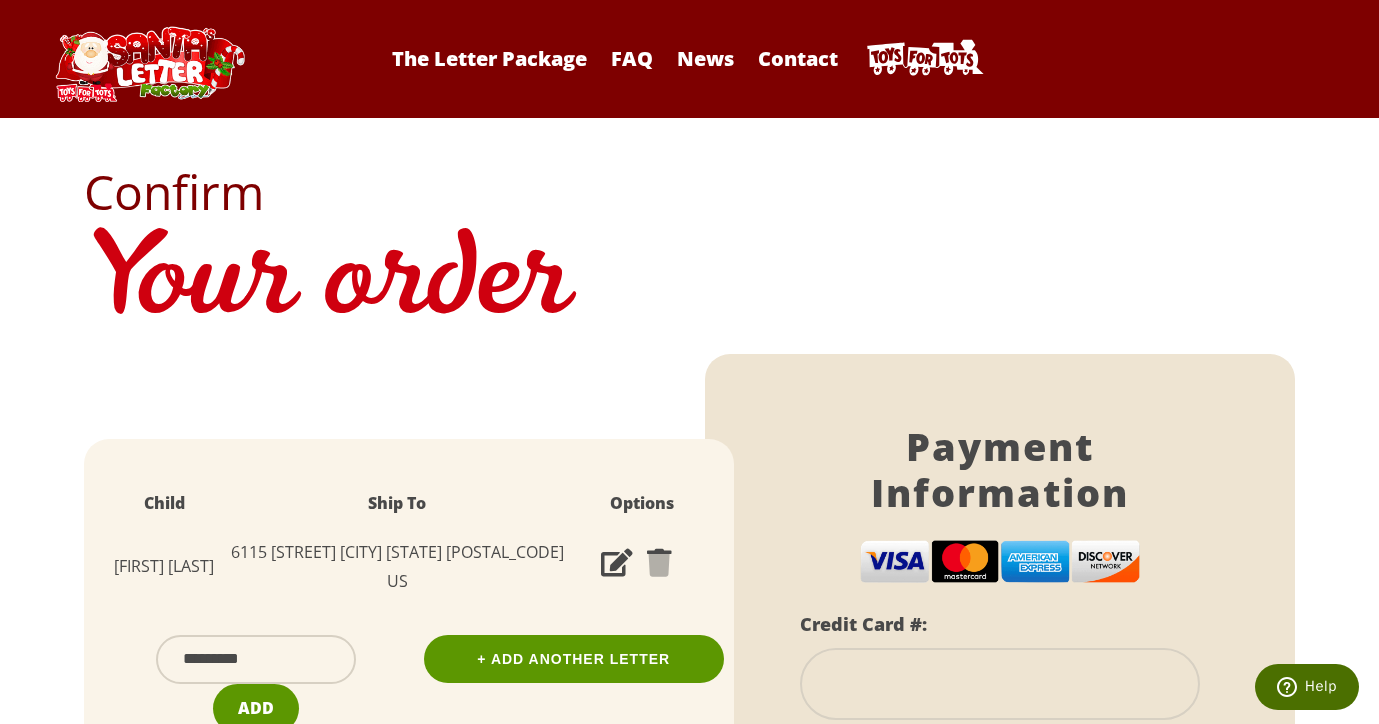 scroll, scrollTop: 0, scrollLeft: 0, axis: both 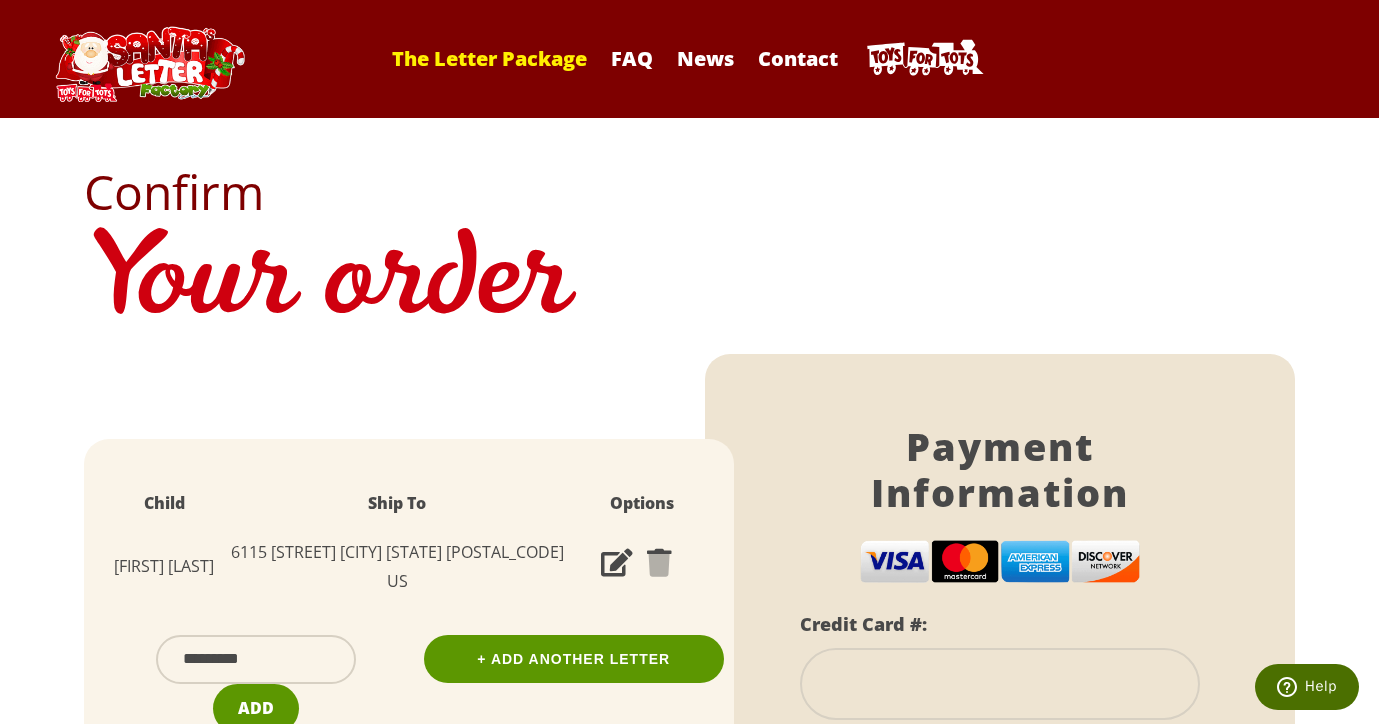 click on "The Letter Package" at bounding box center (489, 58) 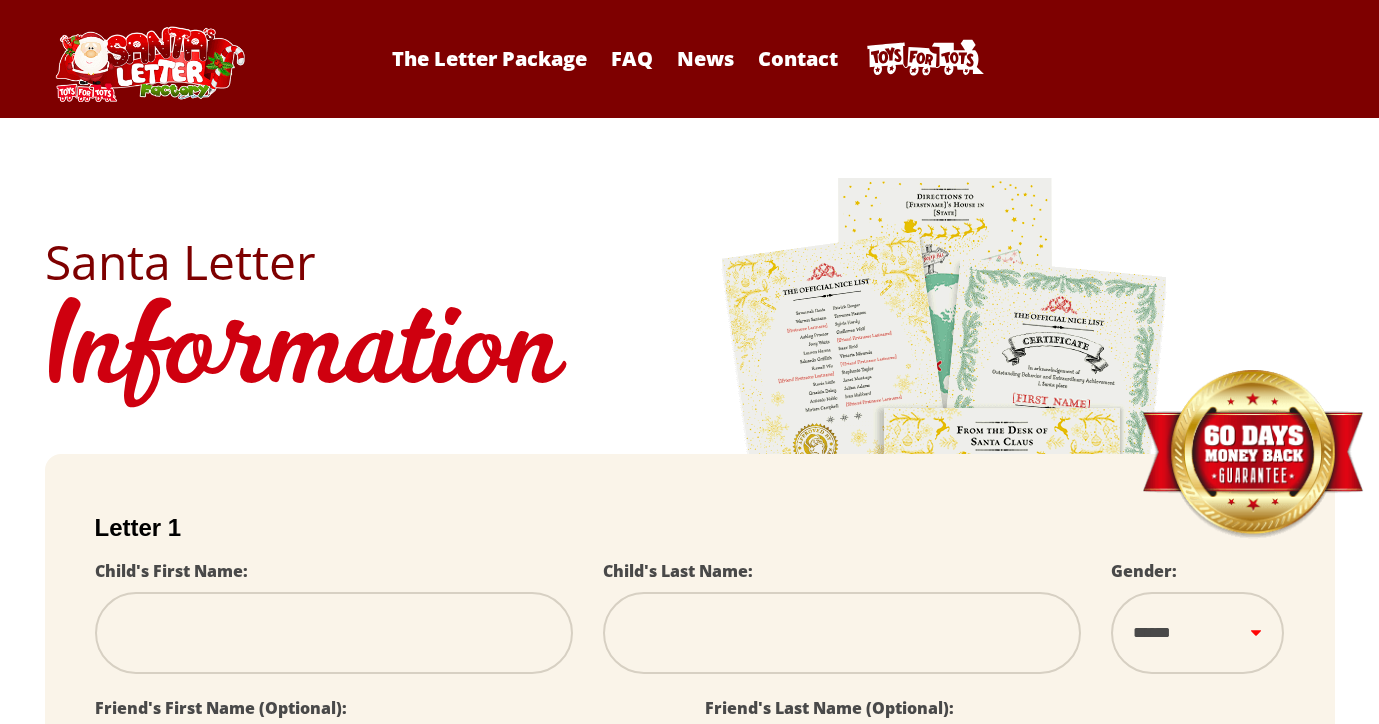 scroll, scrollTop: 0, scrollLeft: 0, axis: both 